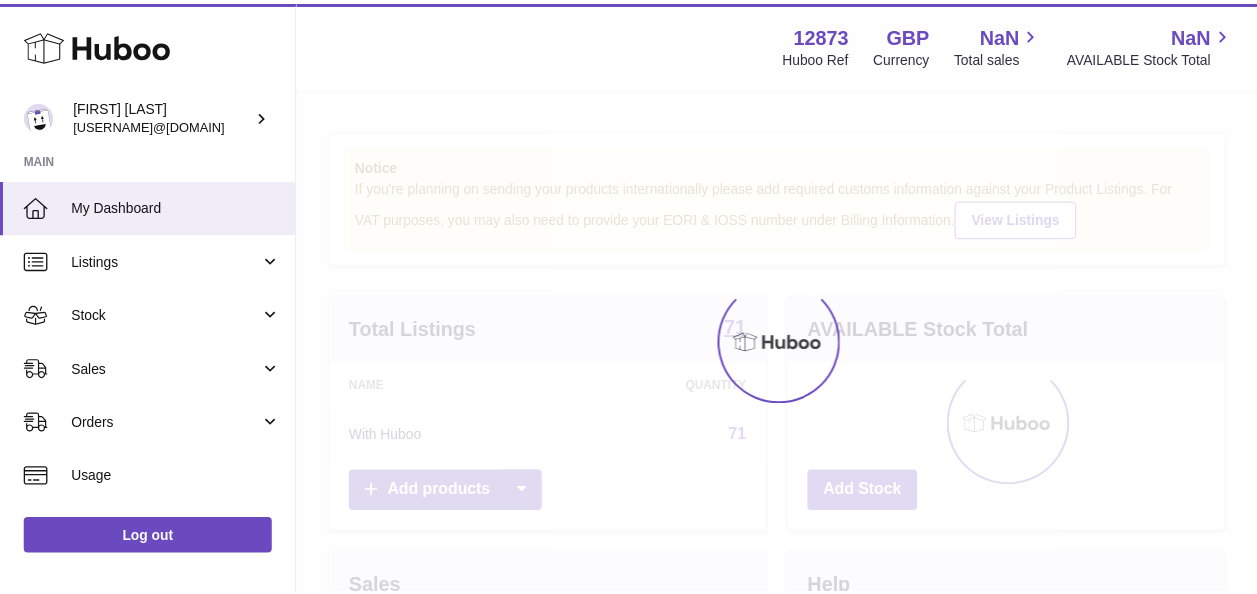 scroll, scrollTop: 0, scrollLeft: 0, axis: both 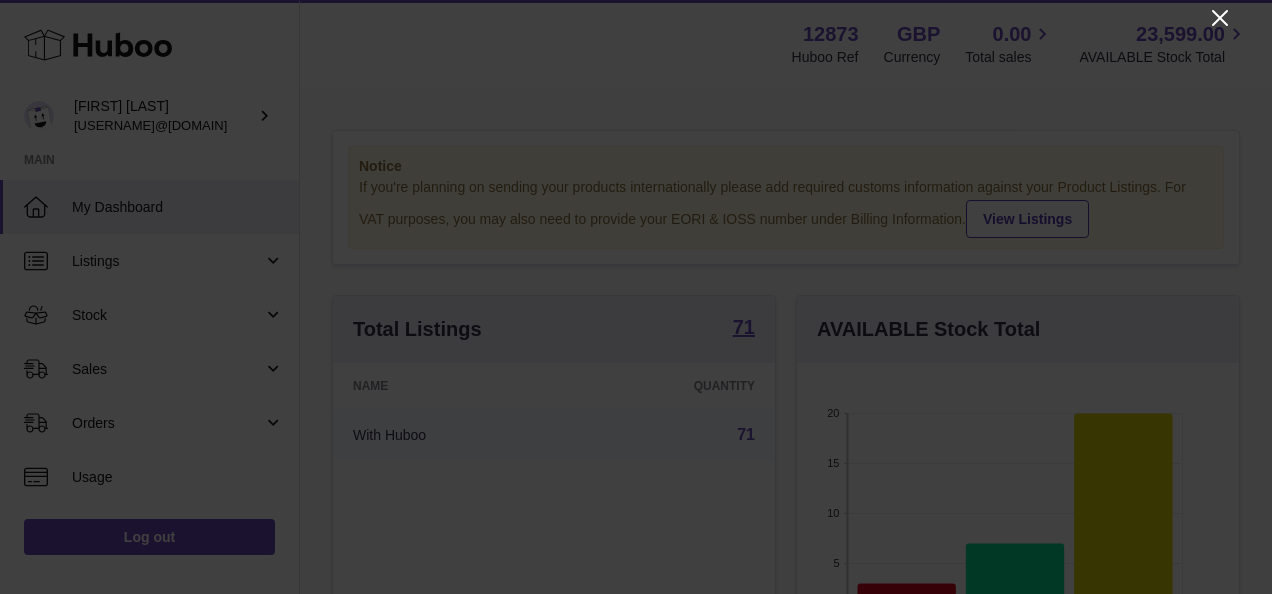 click 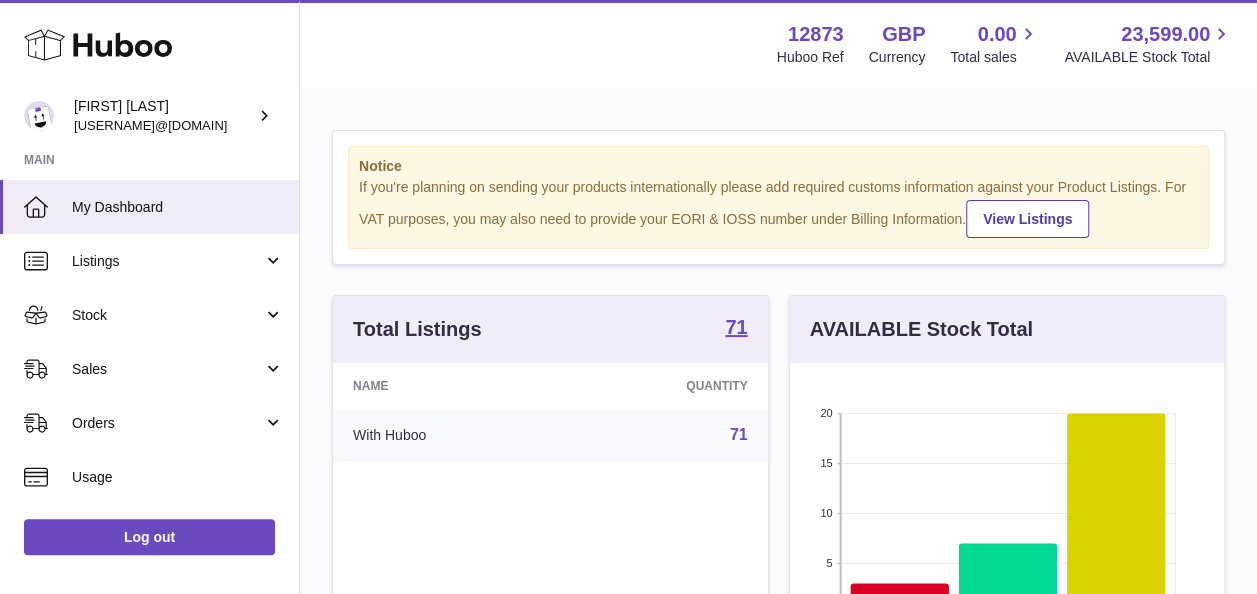 scroll, scrollTop: 312, scrollLeft: 434, axis: both 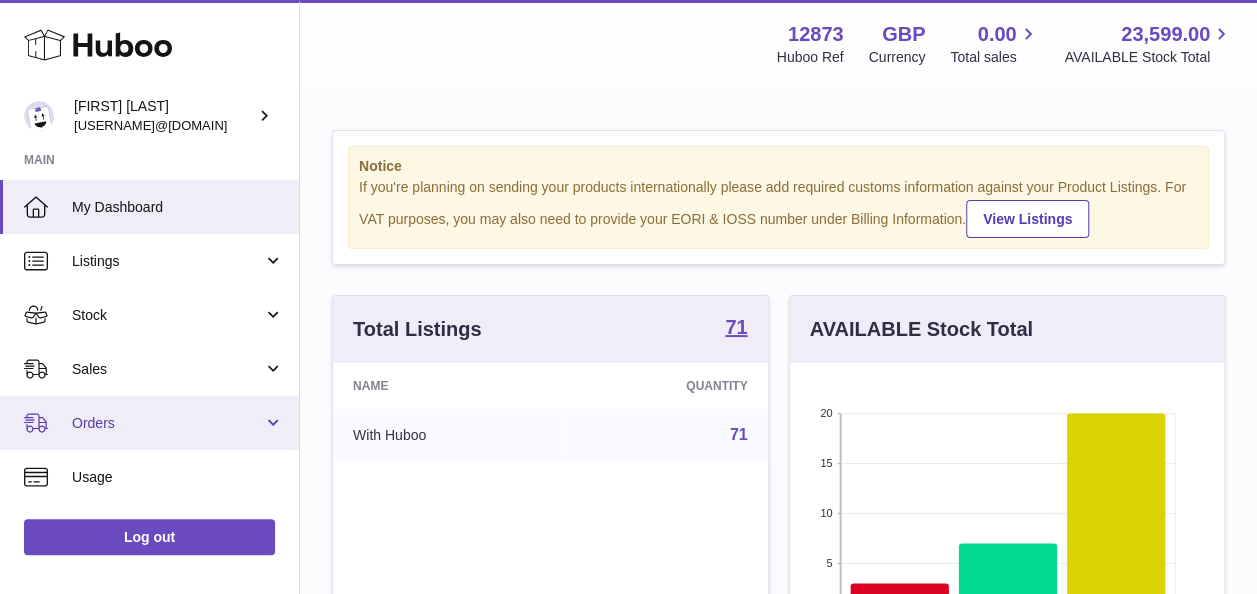 click on "Orders" at bounding box center (167, 423) 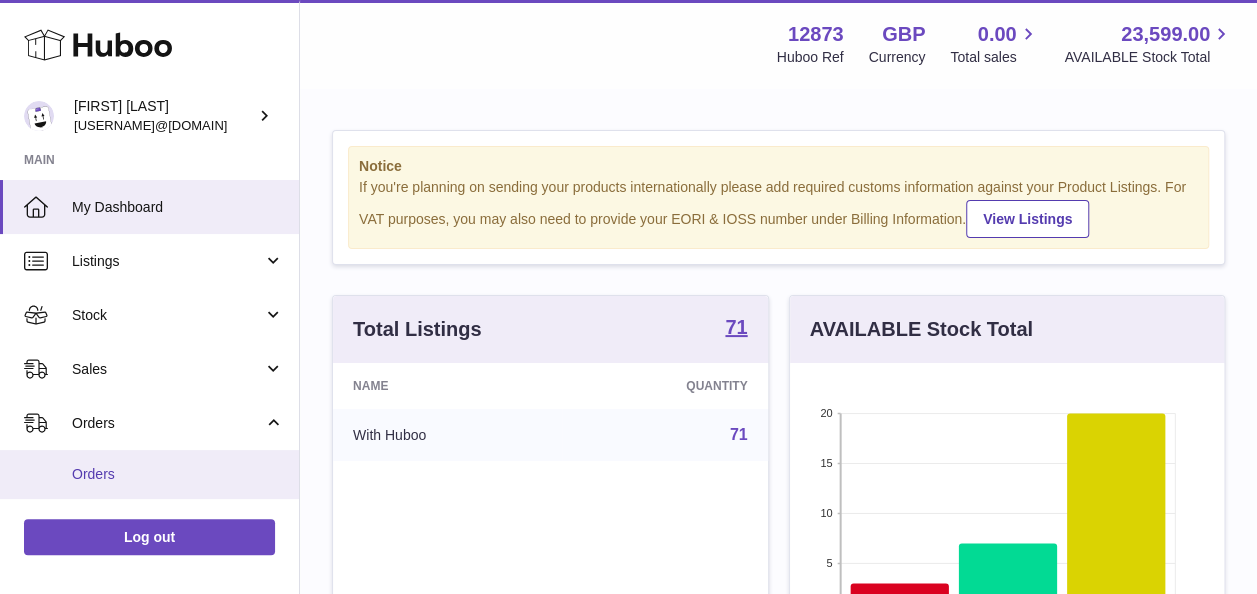 click on "Orders" at bounding box center [178, 474] 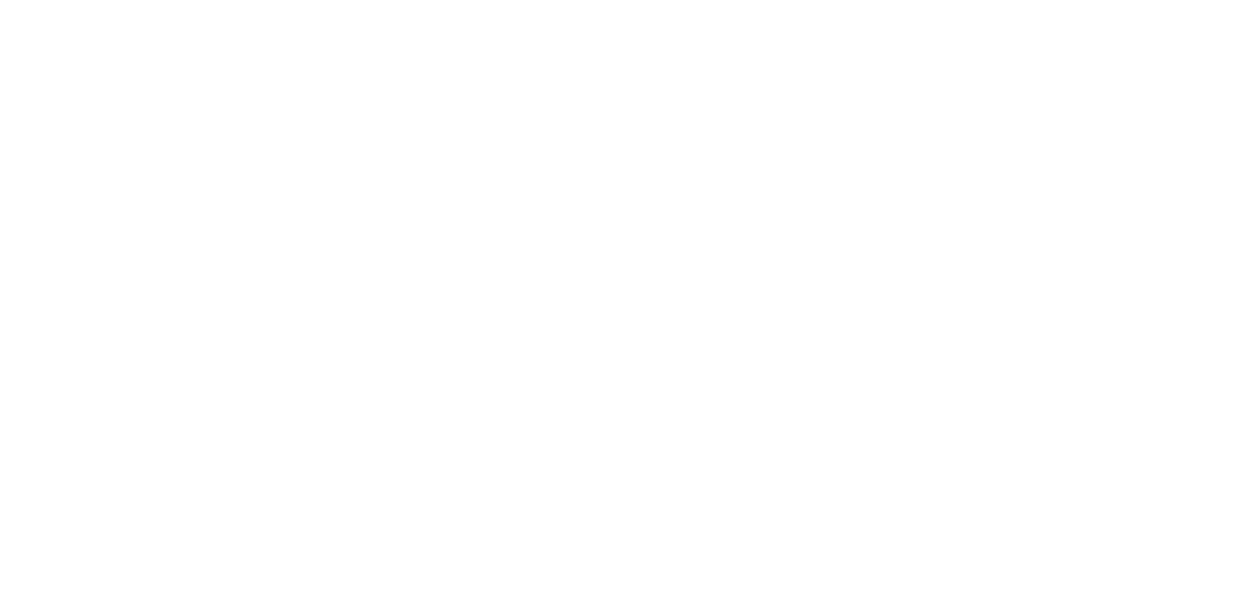 scroll, scrollTop: 0, scrollLeft: 0, axis: both 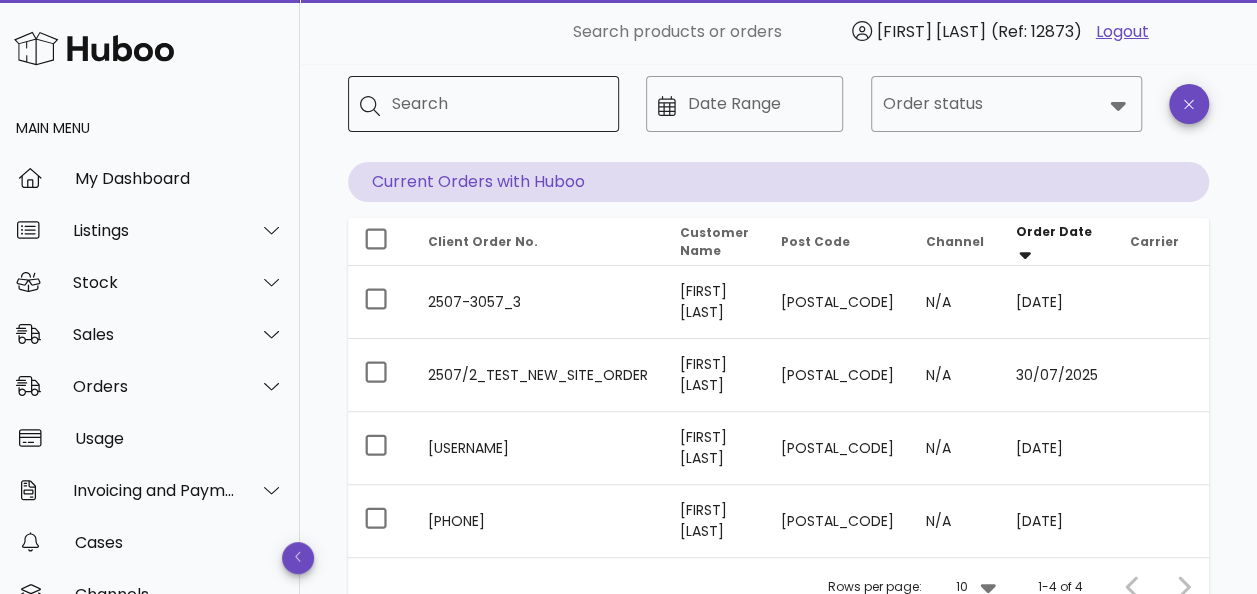 click on "Search" at bounding box center (497, 104) 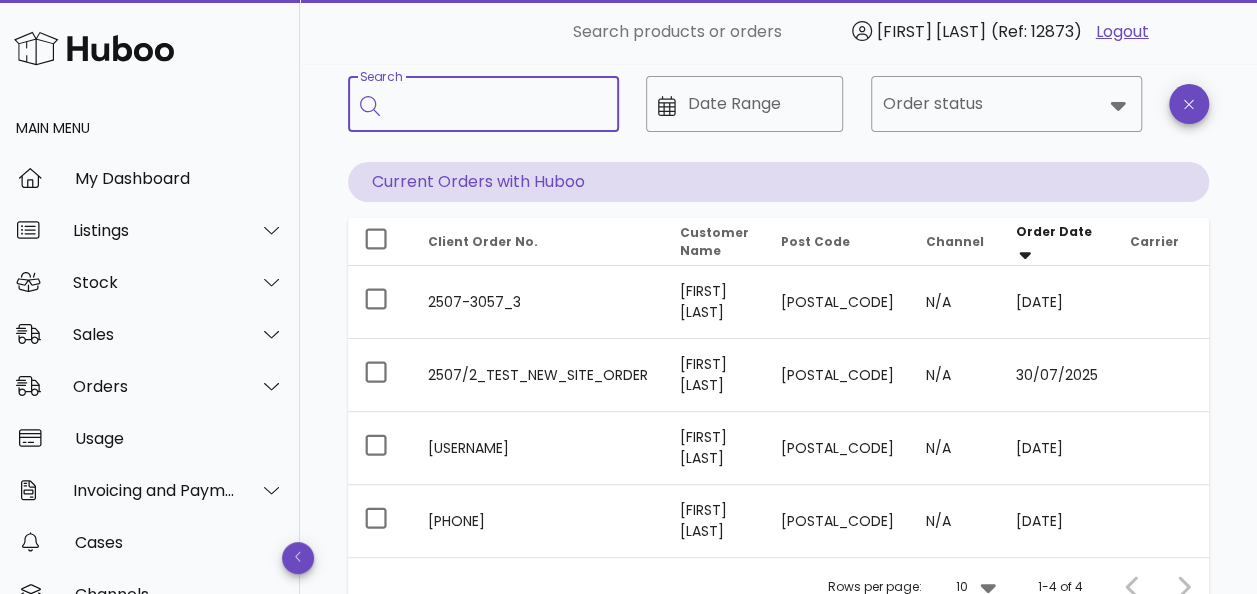 paste on "*********" 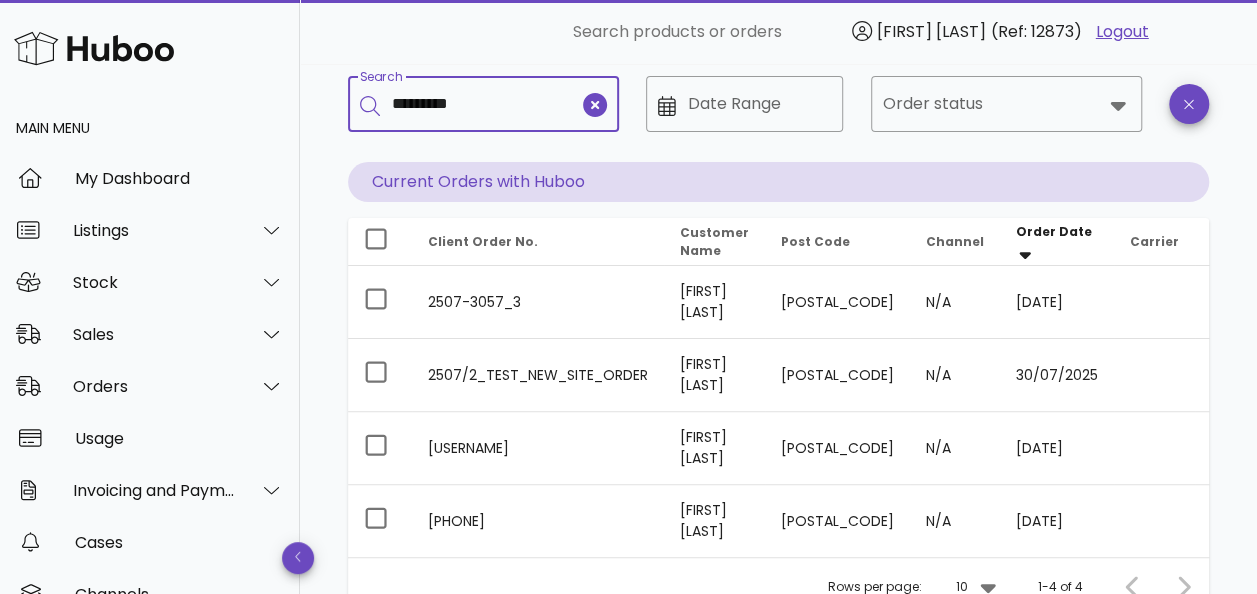 type on "*********" 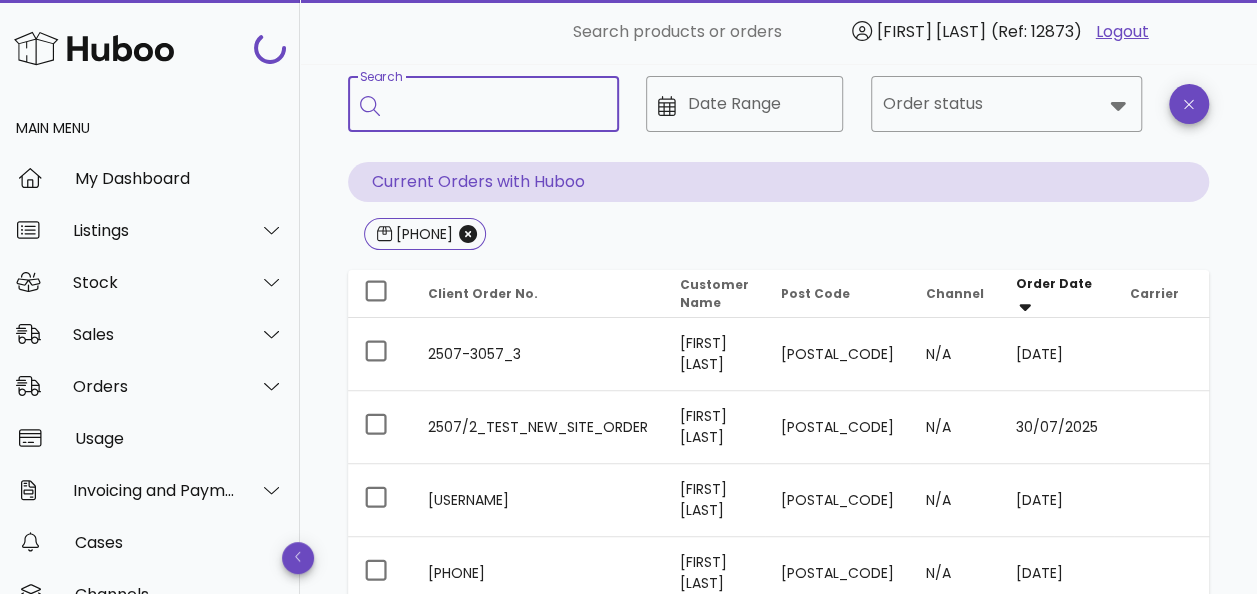 scroll, scrollTop: 92, scrollLeft: 0, axis: vertical 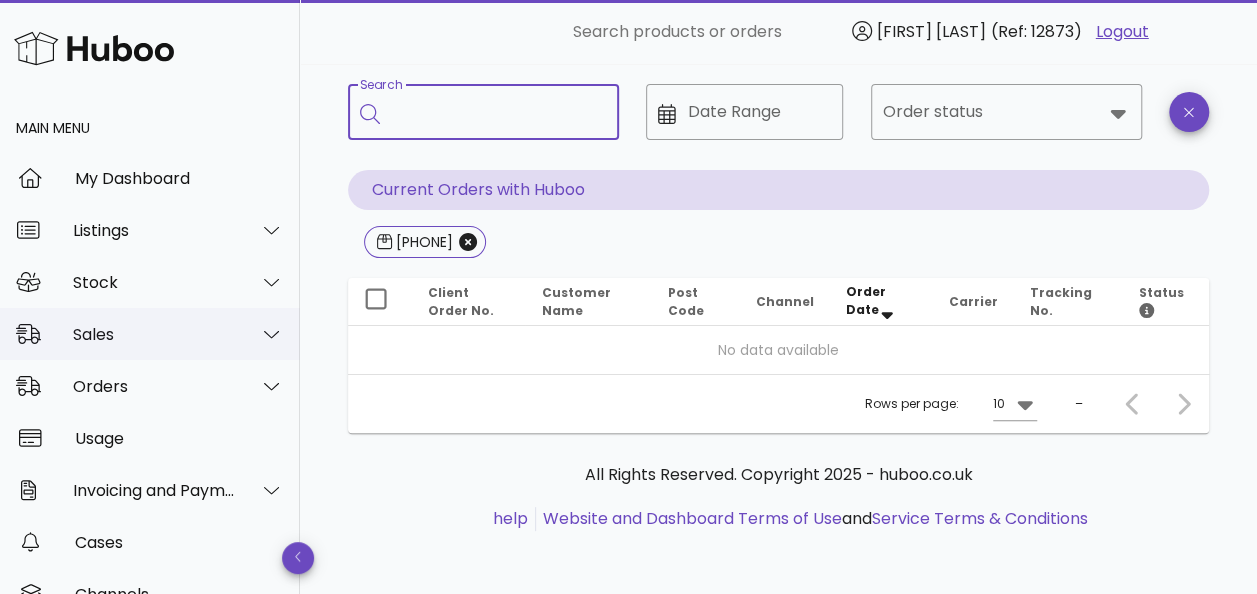 click on "Sales" at bounding box center (154, 334) 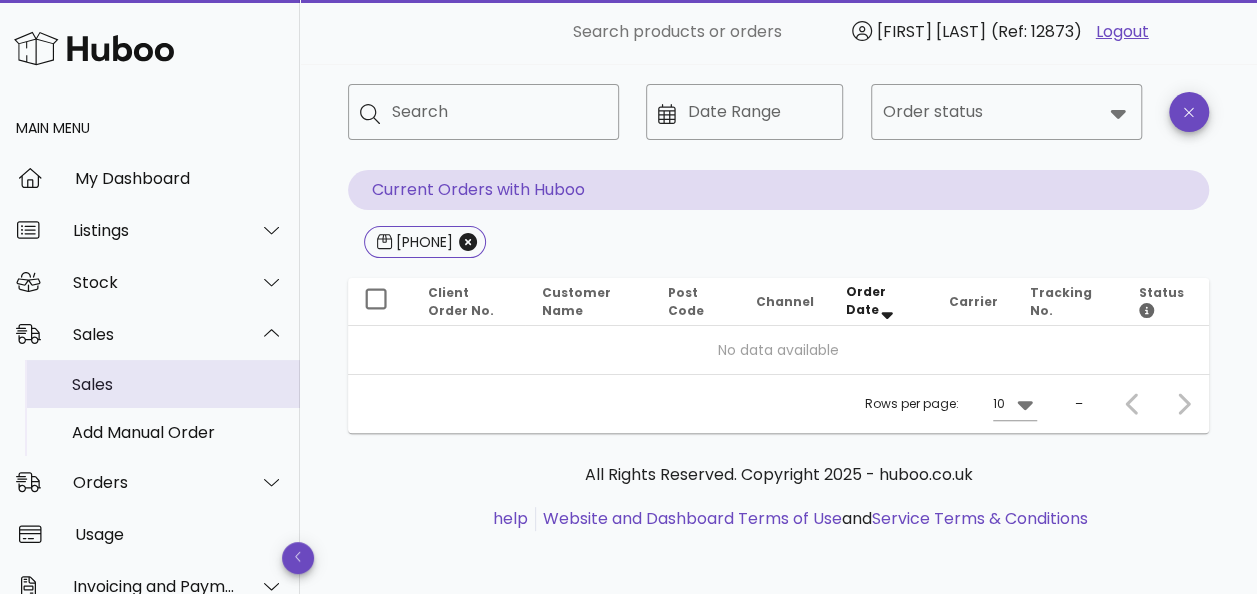 click on "Sales" at bounding box center [178, 384] 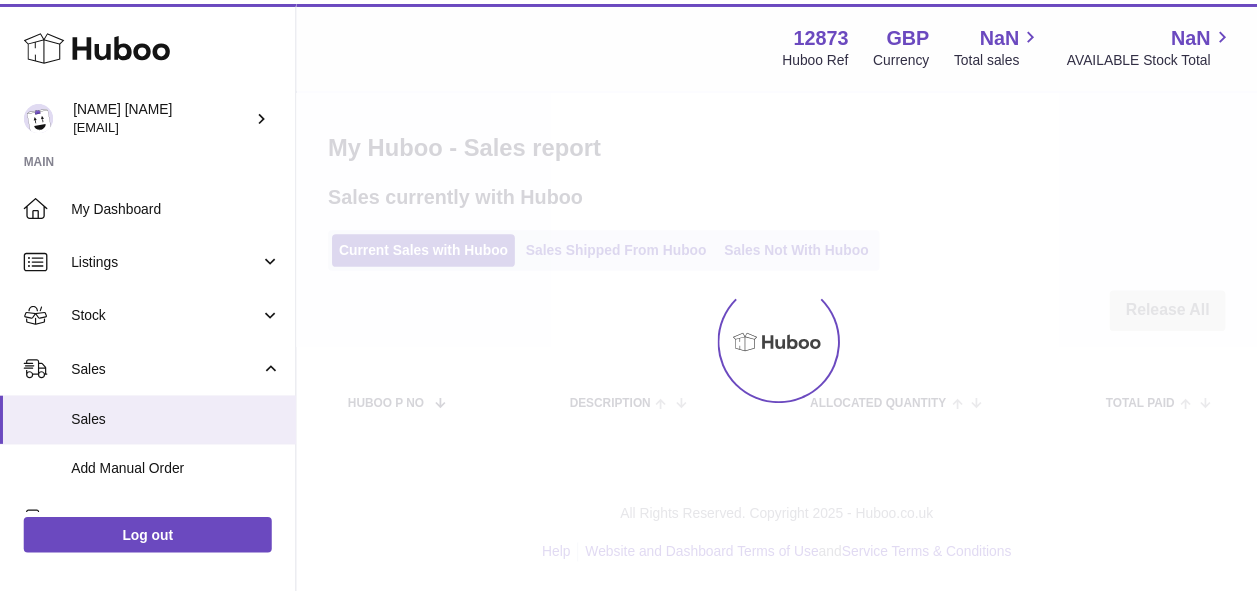scroll, scrollTop: 0, scrollLeft: 0, axis: both 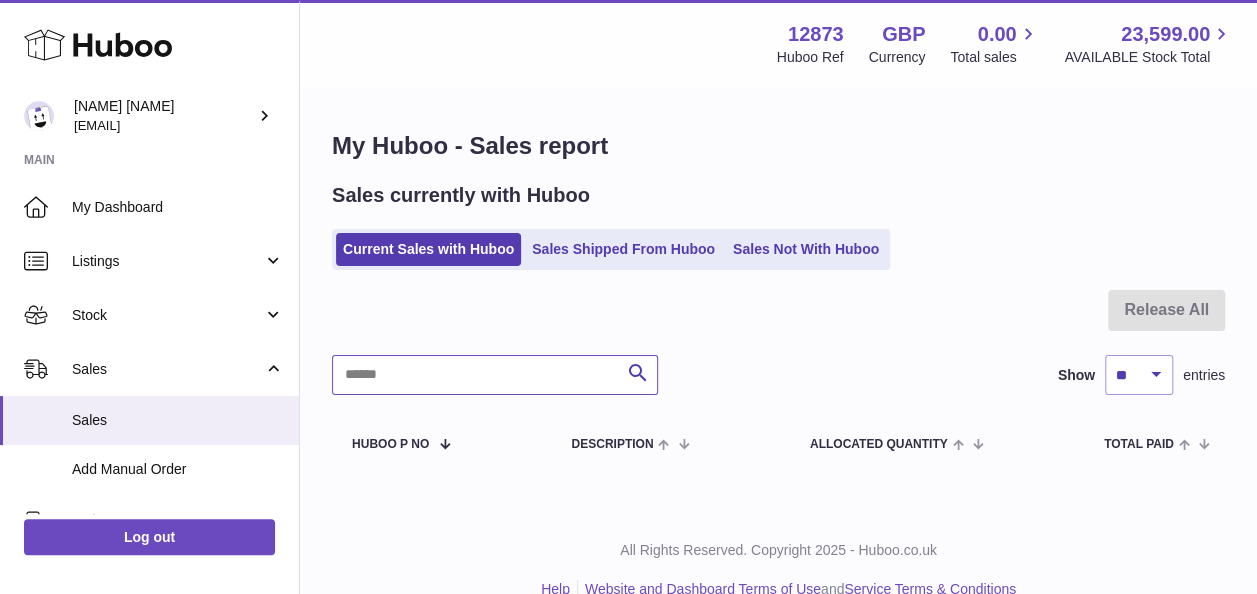 click at bounding box center [495, 375] 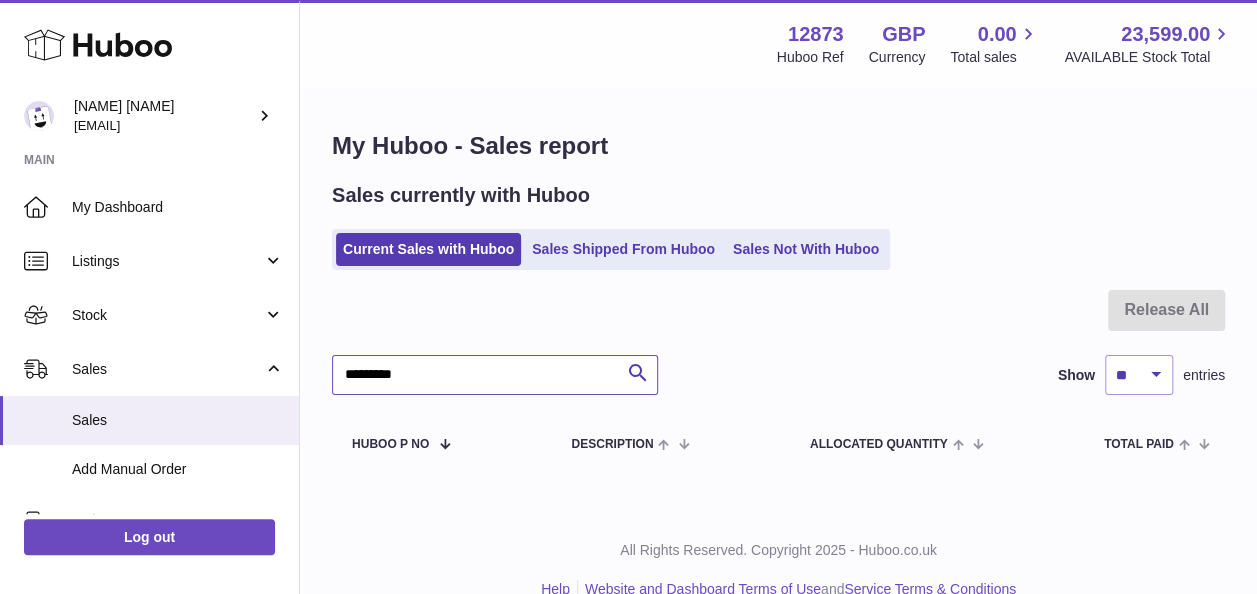type on "*********" 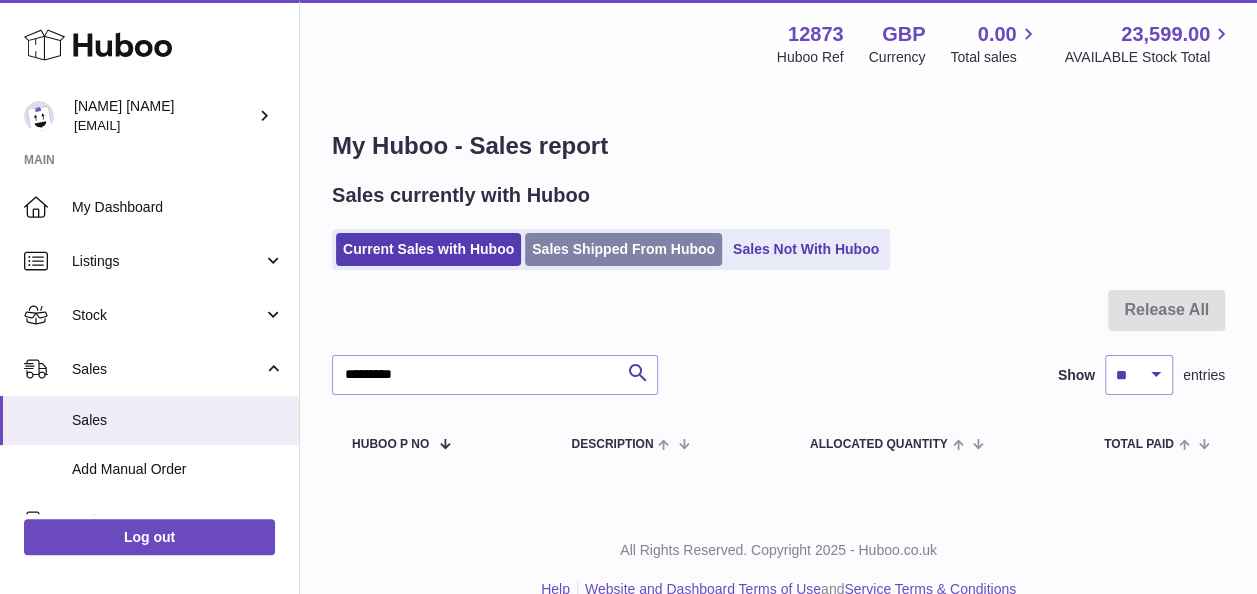 click on "Sales Shipped From Huboo" at bounding box center [623, 249] 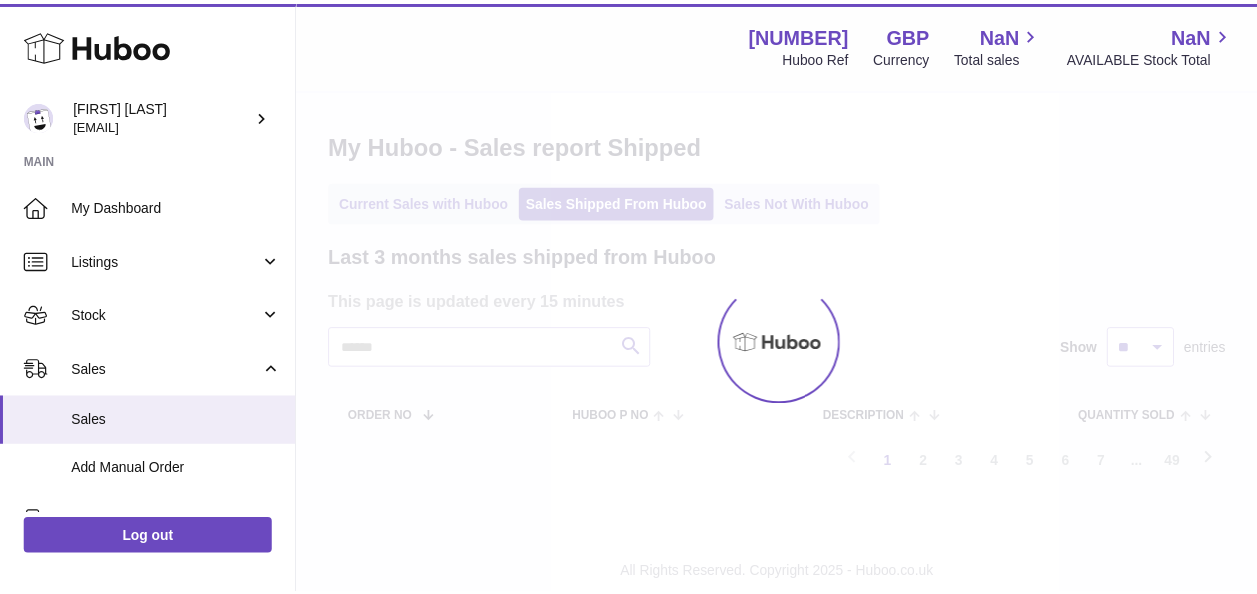 scroll, scrollTop: 0, scrollLeft: 0, axis: both 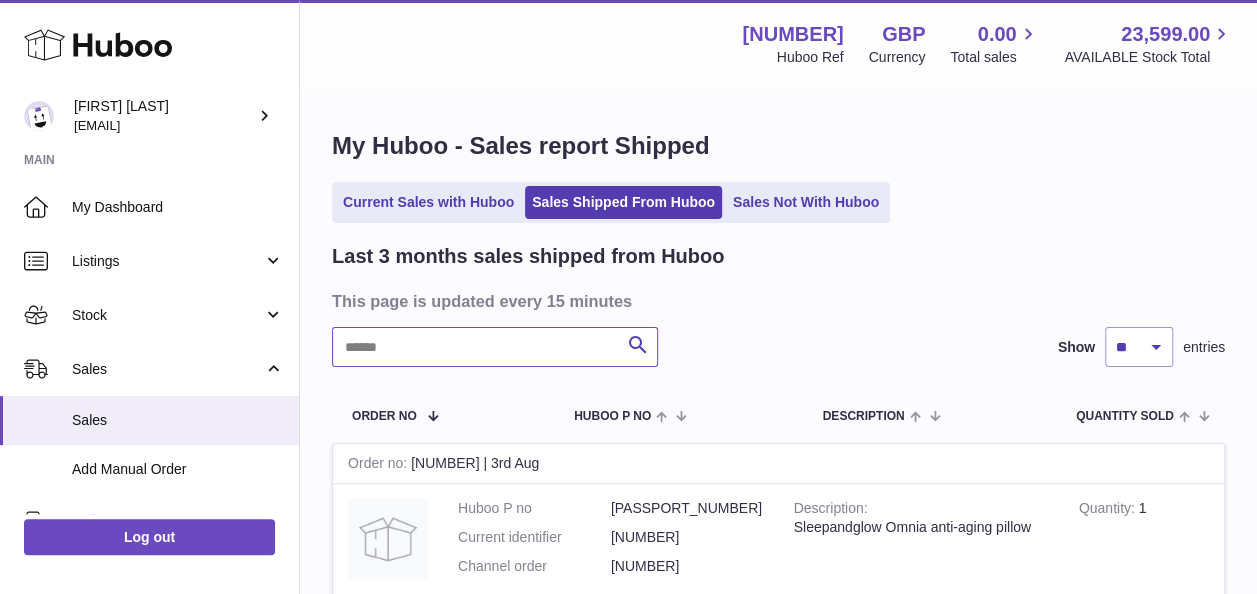 click at bounding box center (495, 347) 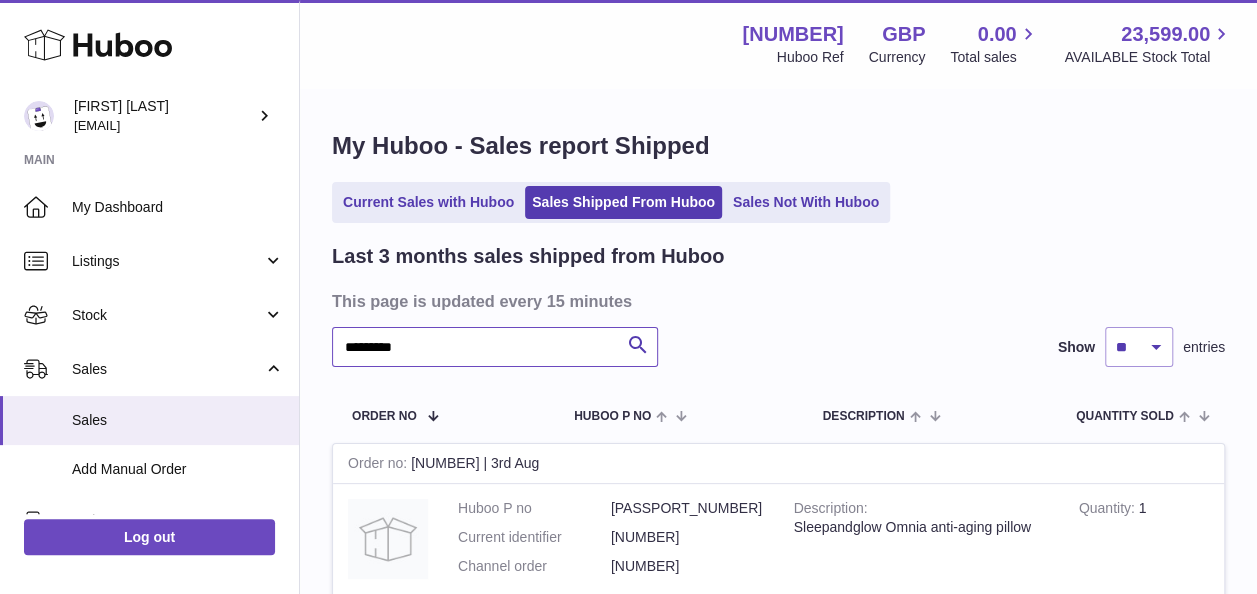 type on "*********" 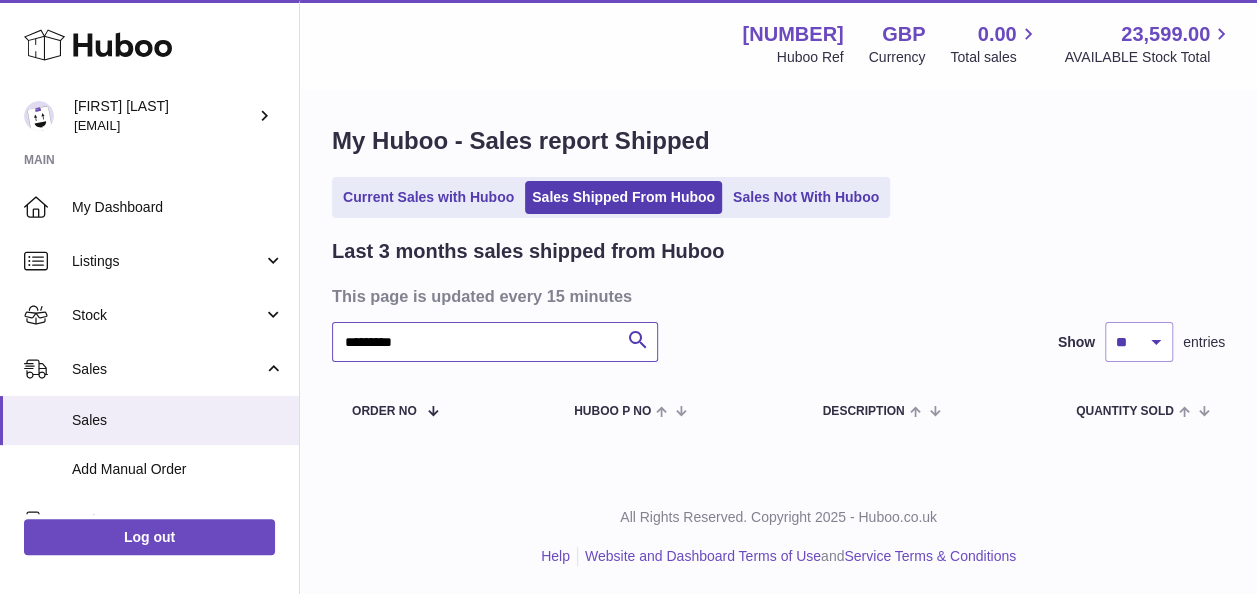 scroll, scrollTop: 6, scrollLeft: 0, axis: vertical 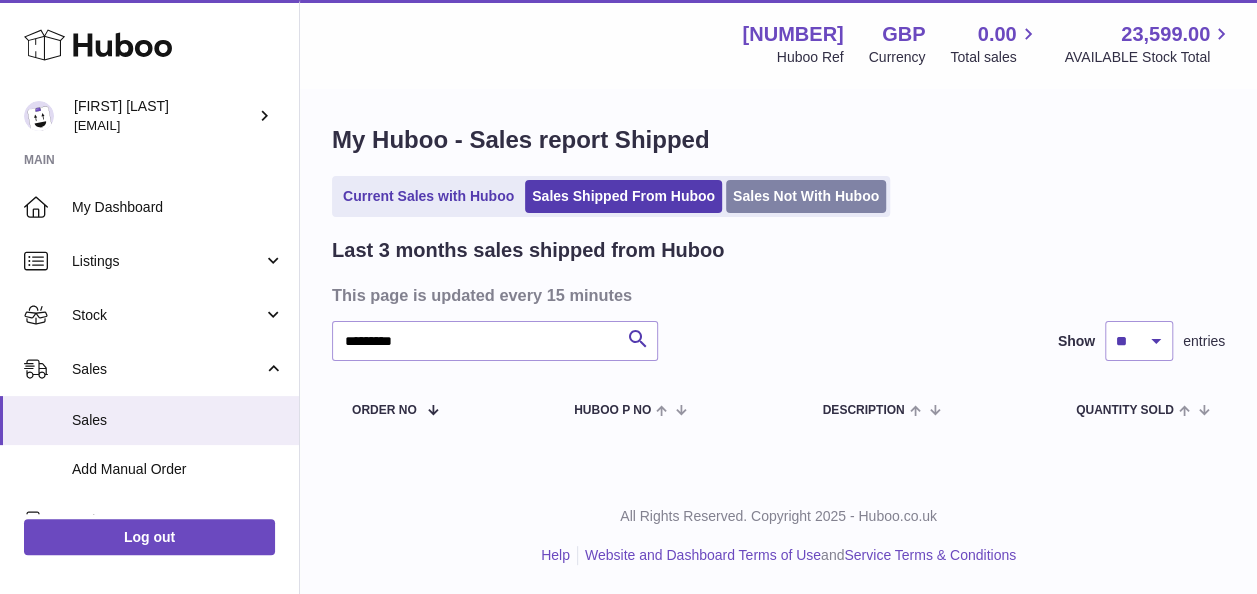 click on "Sales Not With Huboo" at bounding box center (806, 196) 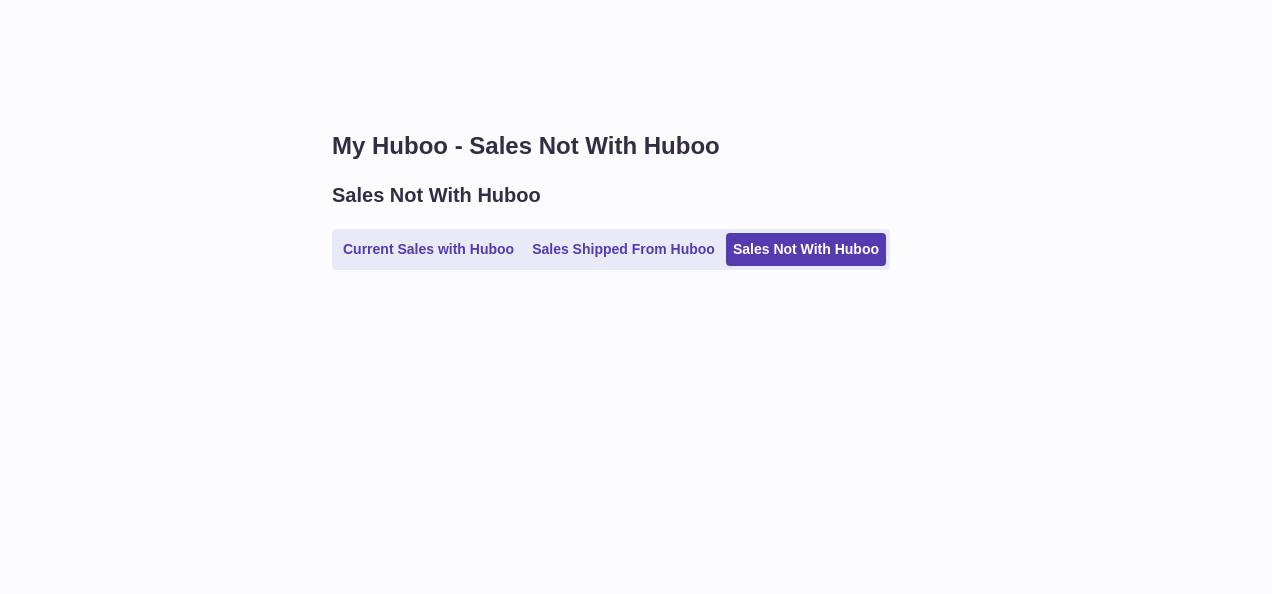 scroll, scrollTop: 0, scrollLeft: 0, axis: both 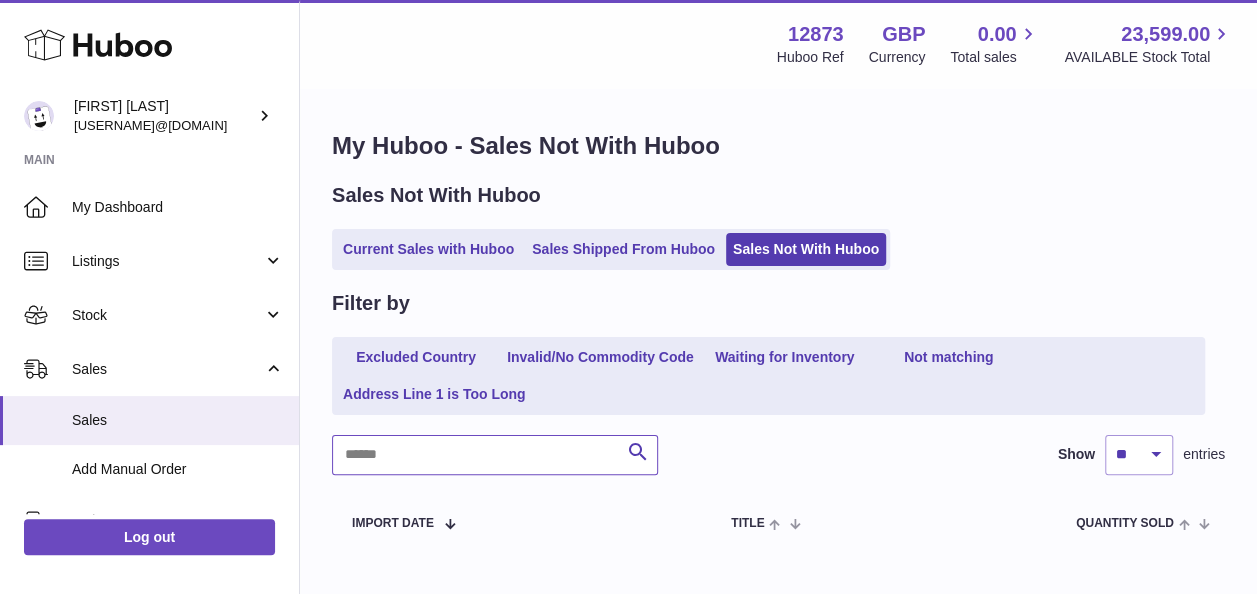 click at bounding box center [495, 455] 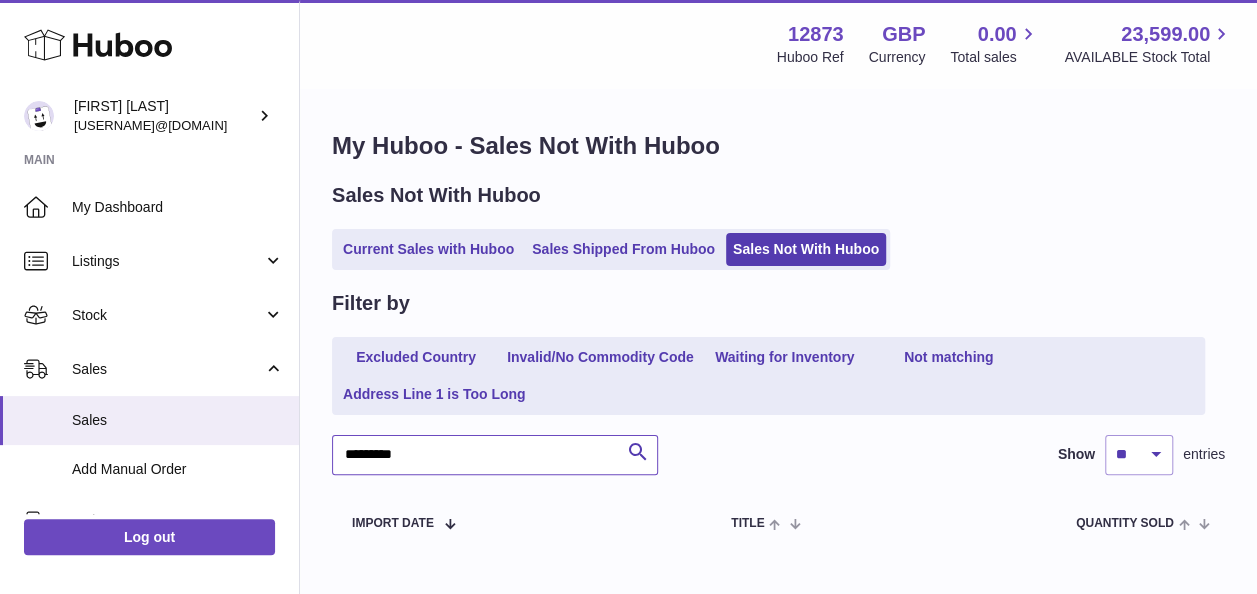 type on "*********" 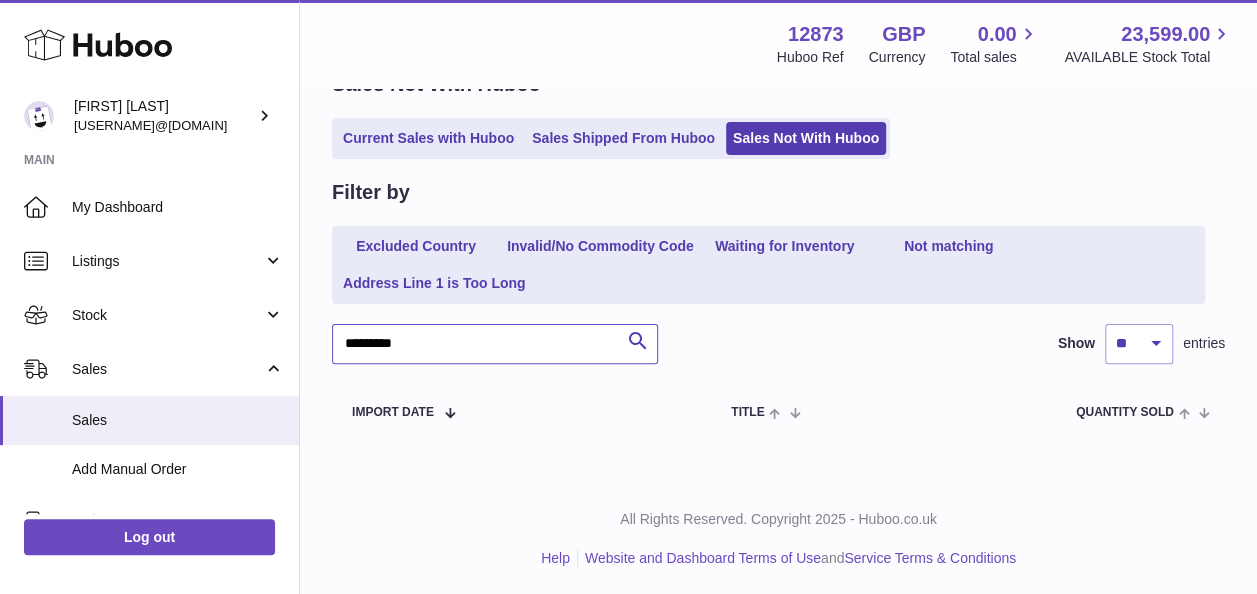scroll, scrollTop: 114, scrollLeft: 0, axis: vertical 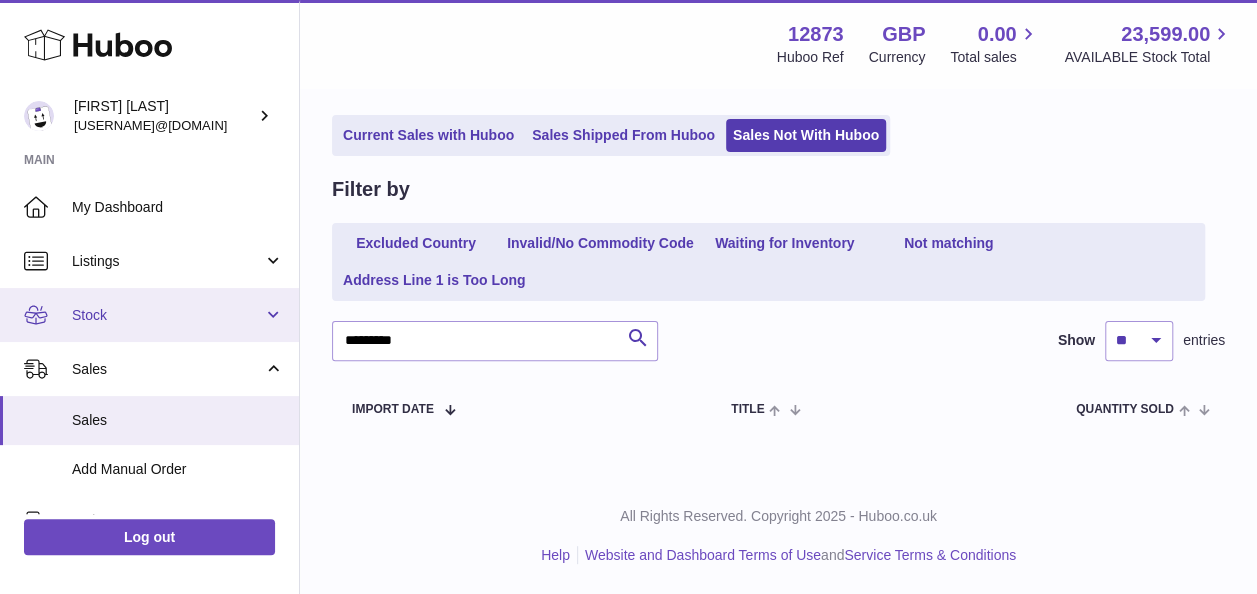 click on "Stock" at bounding box center [167, 315] 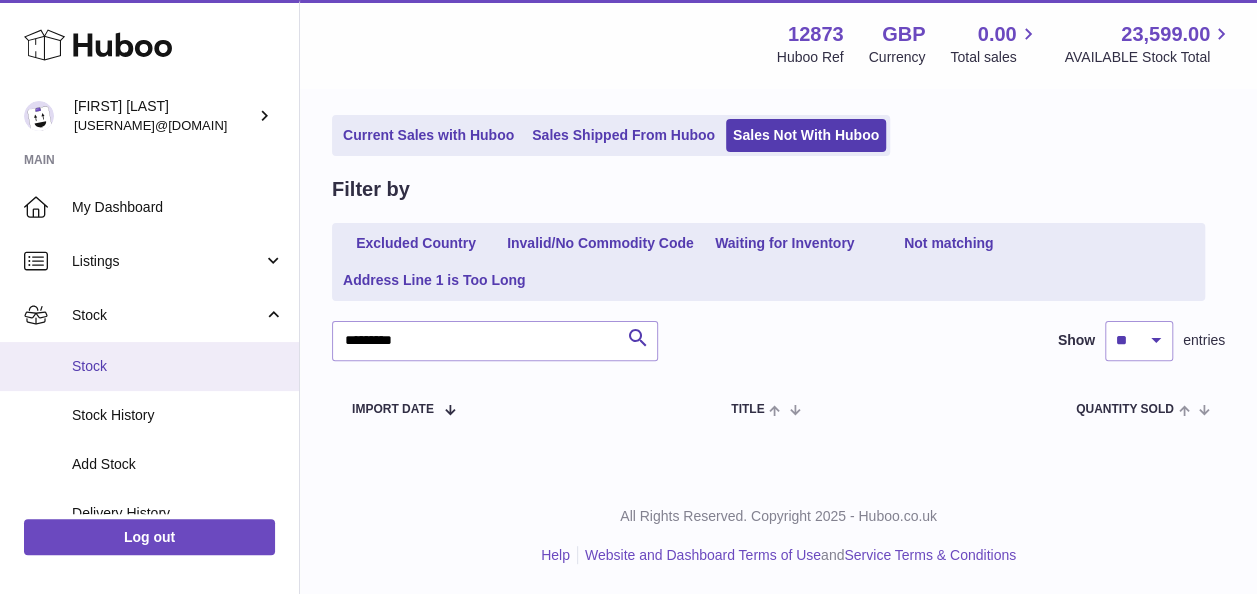 click on "Stock" at bounding box center [149, 366] 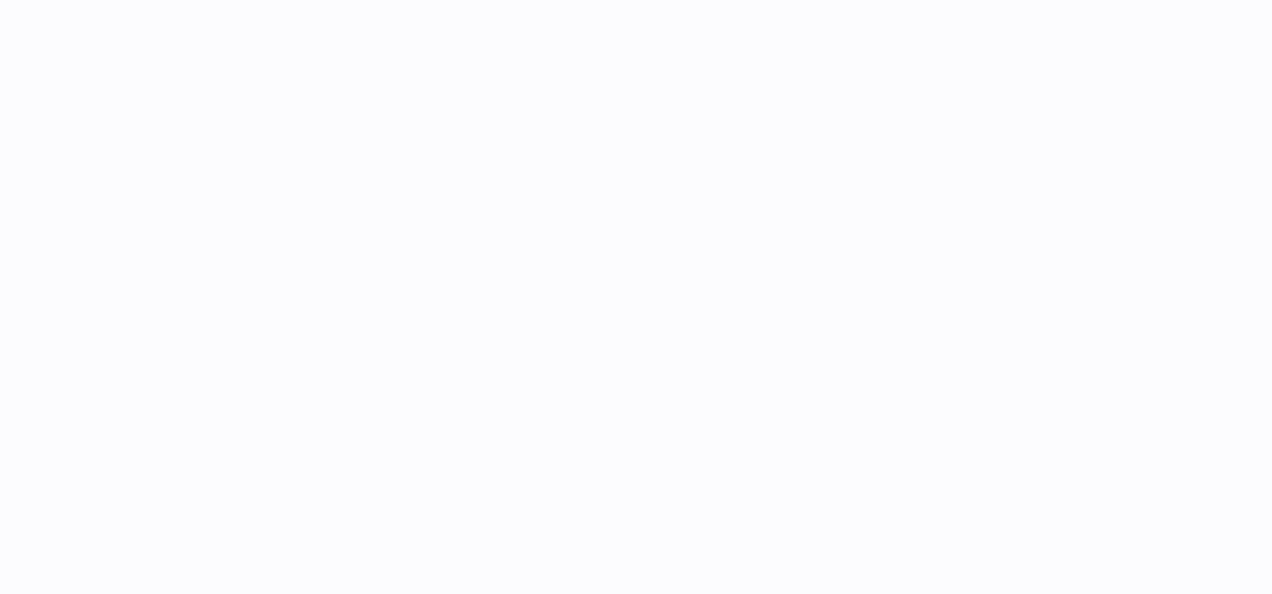 scroll, scrollTop: 0, scrollLeft: 0, axis: both 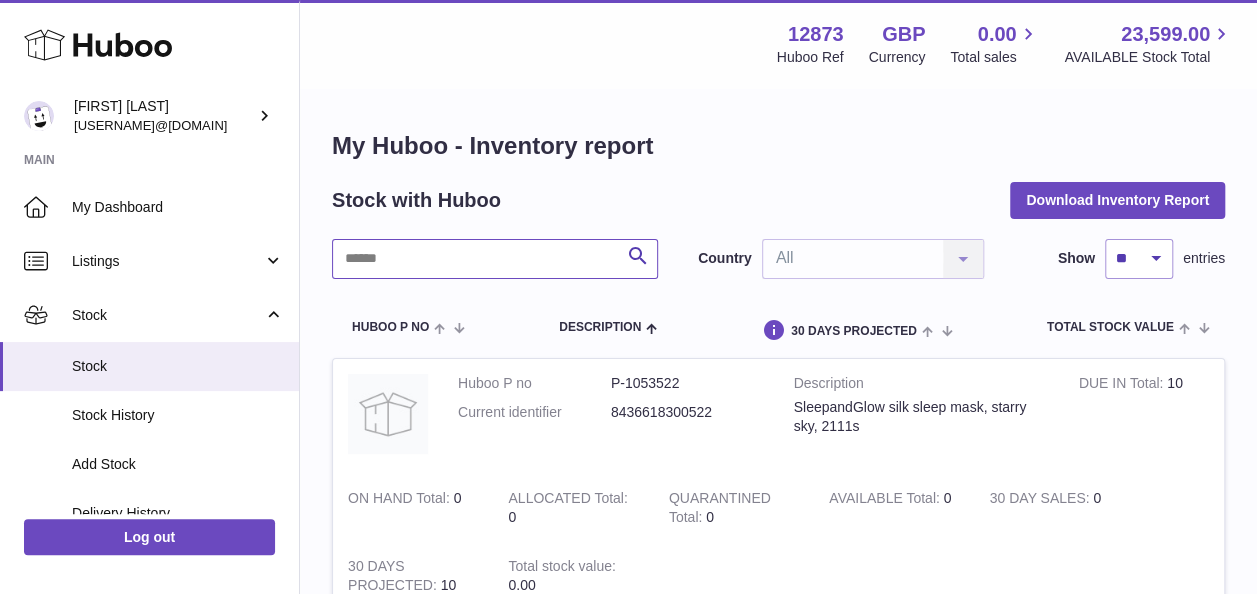 click at bounding box center (495, 259) 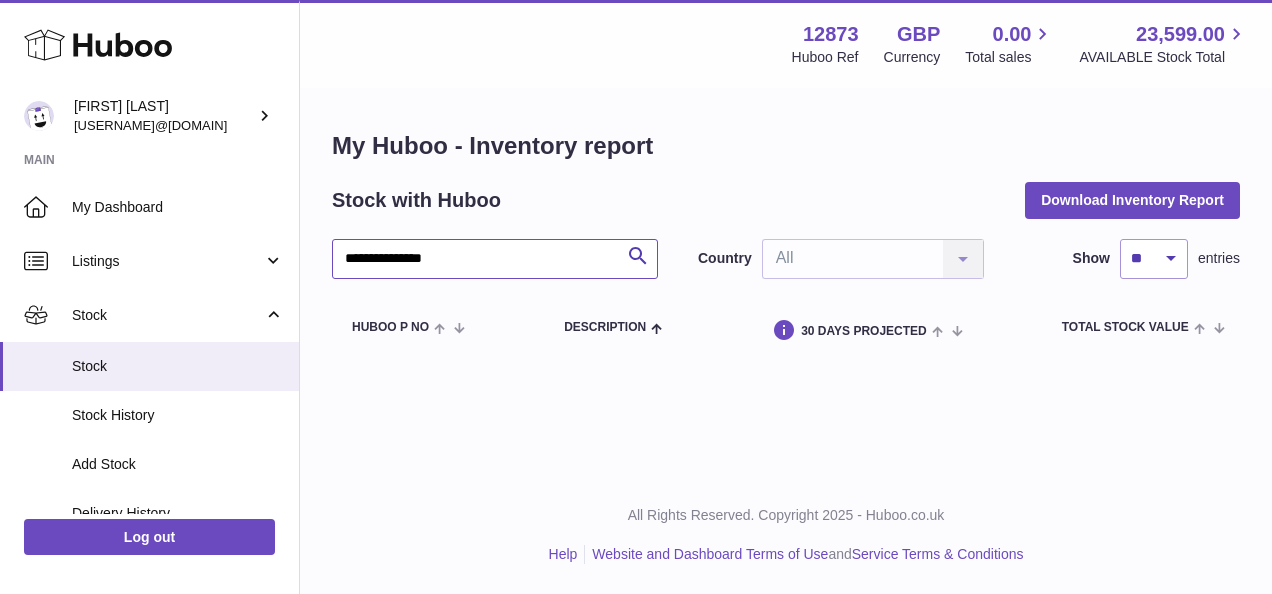 drag, startPoint x: 504, startPoint y: 263, endPoint x: 371, endPoint y: 258, distance: 133.09395 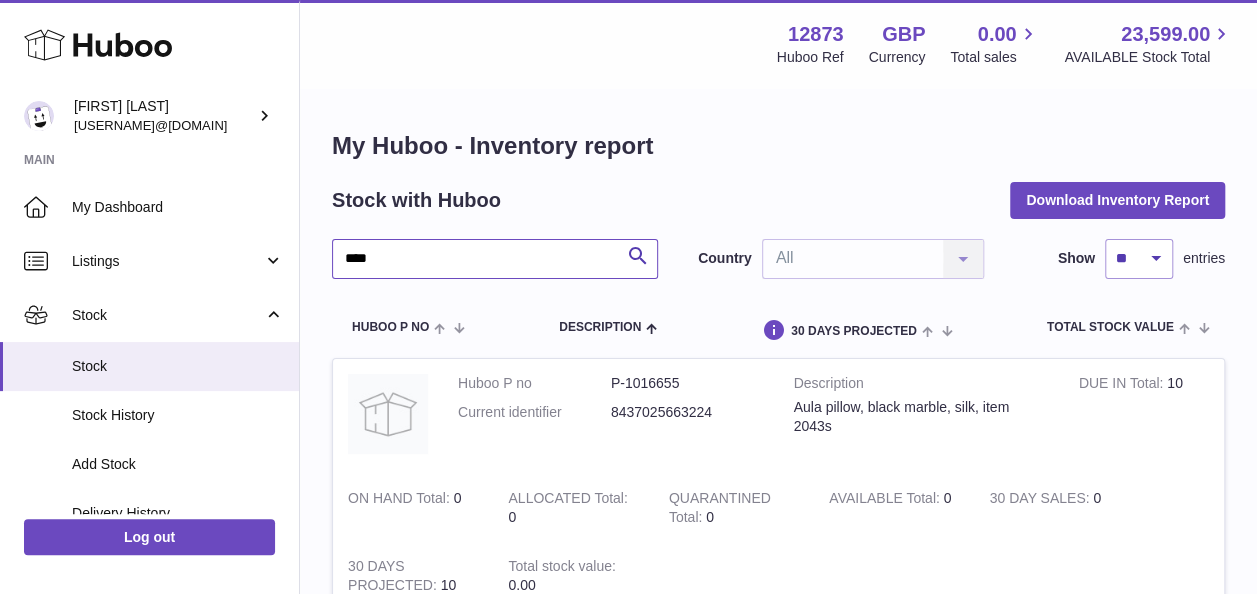 type on "****" 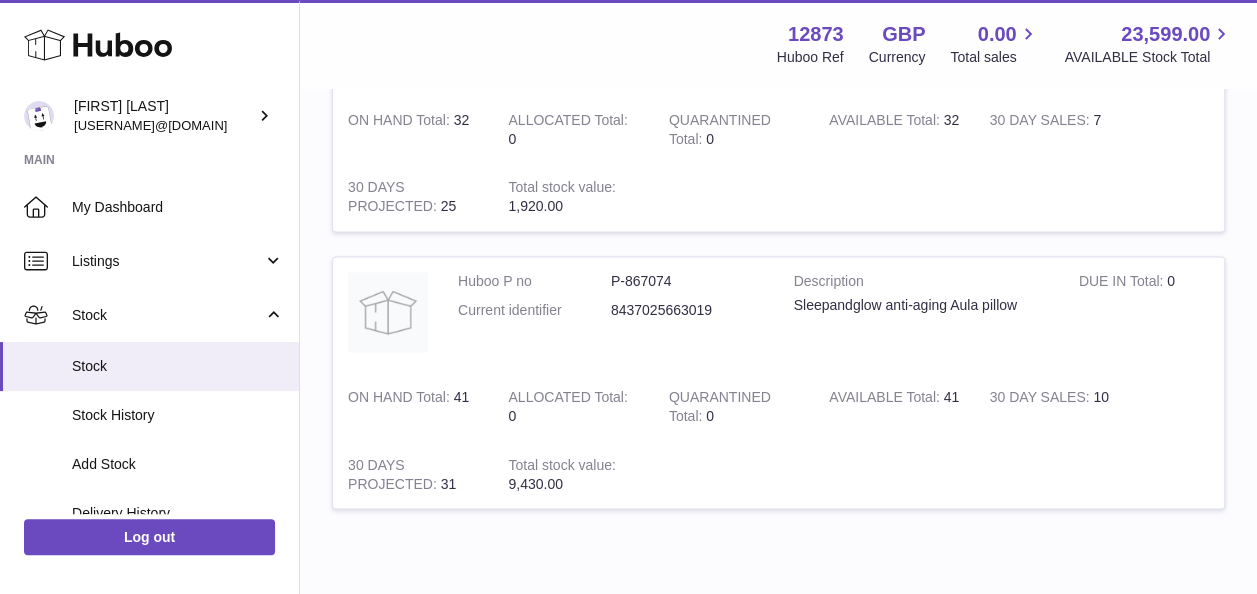 scroll, scrollTop: 1576, scrollLeft: 0, axis: vertical 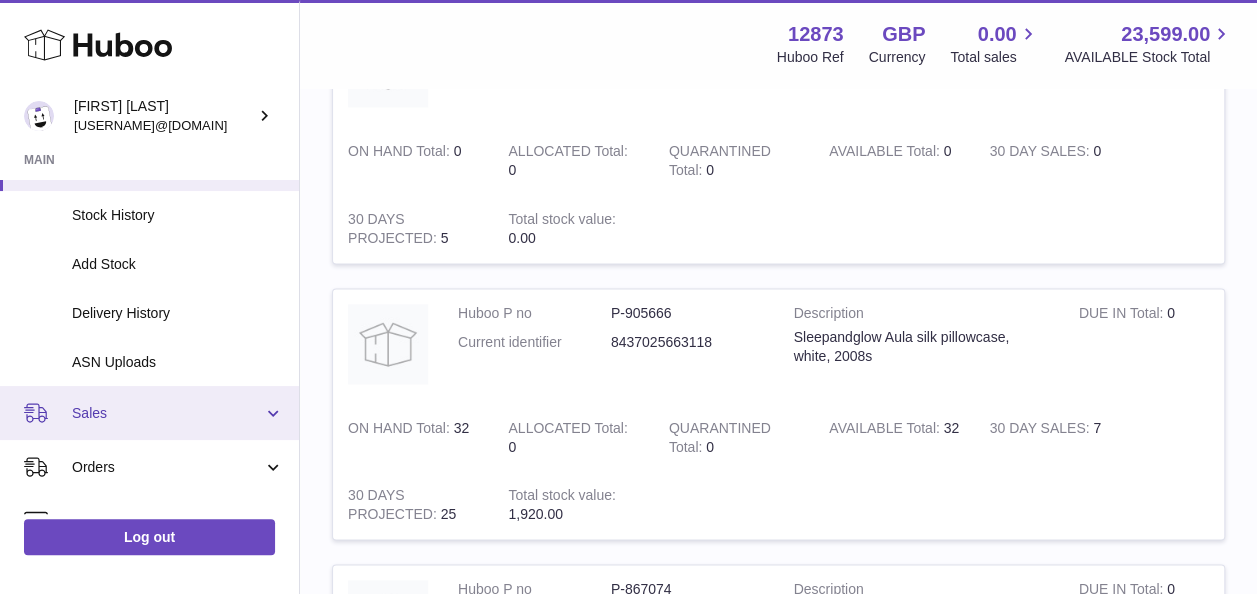 click on "Sales" at bounding box center (167, 413) 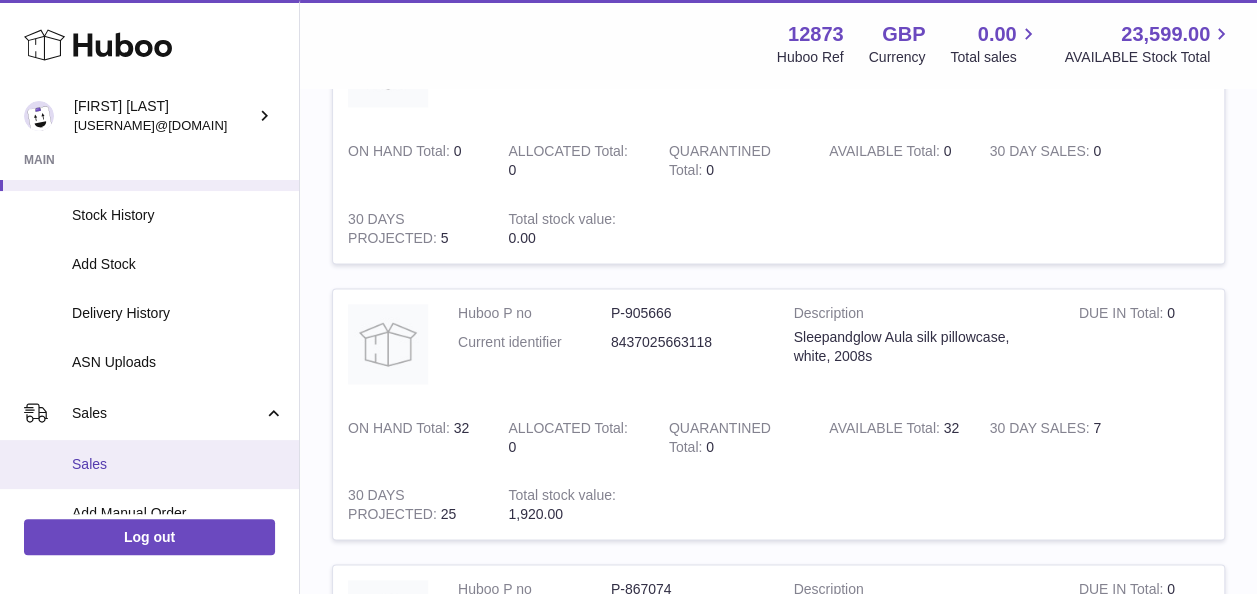click on "Sales" at bounding box center (178, 464) 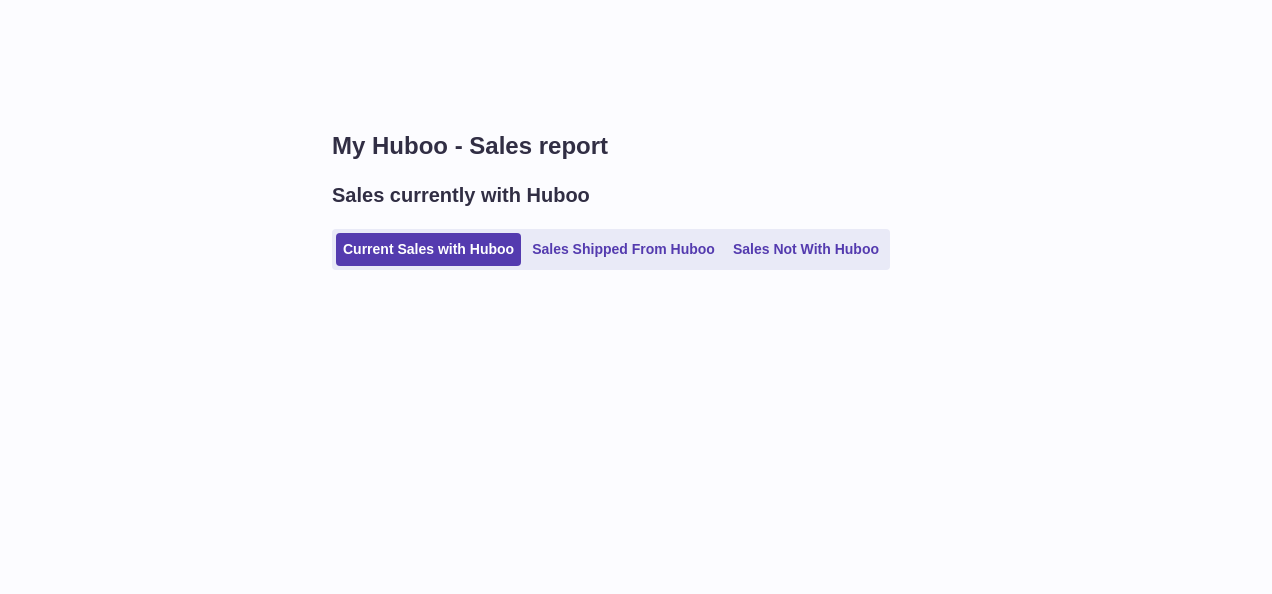scroll, scrollTop: 0, scrollLeft: 0, axis: both 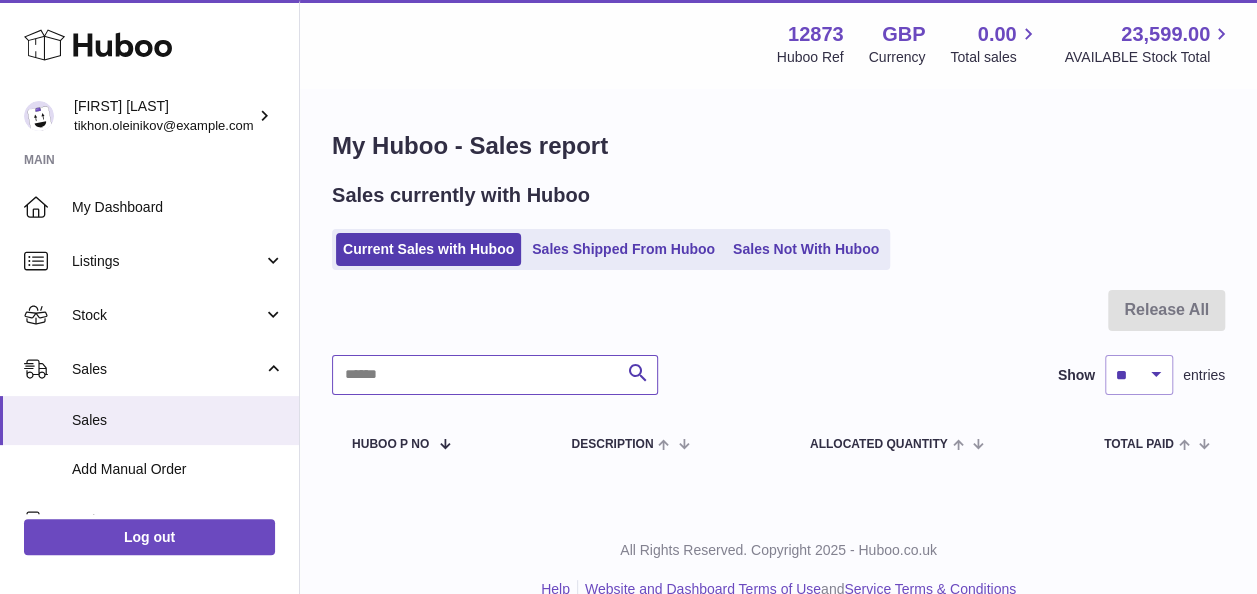 click at bounding box center [495, 375] 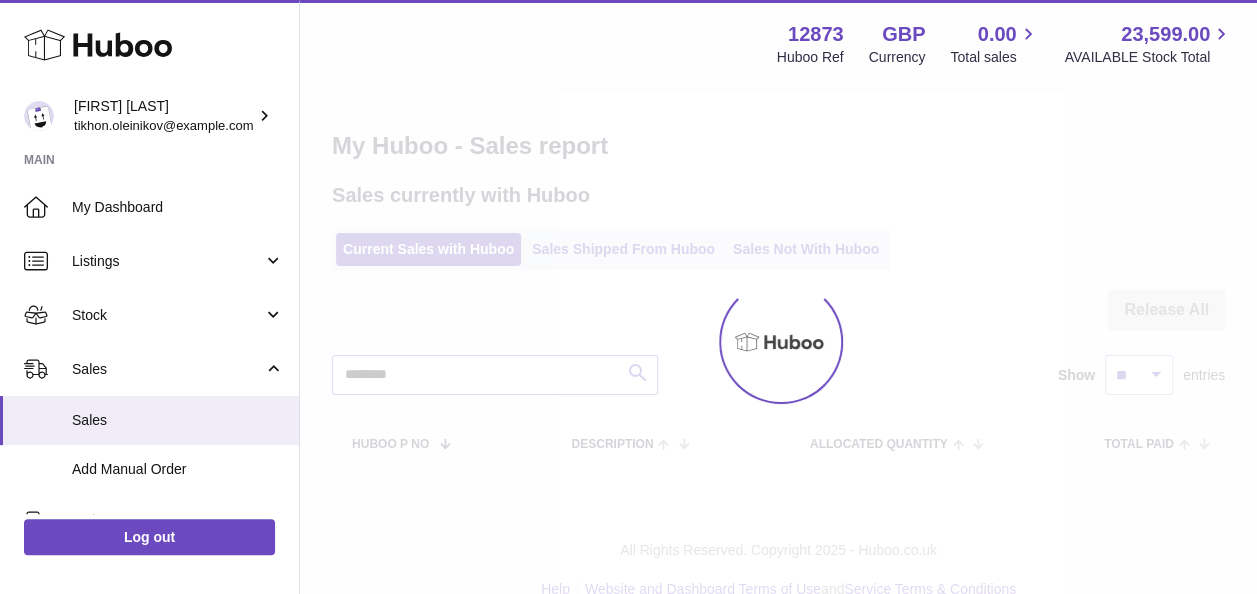 type on "********" 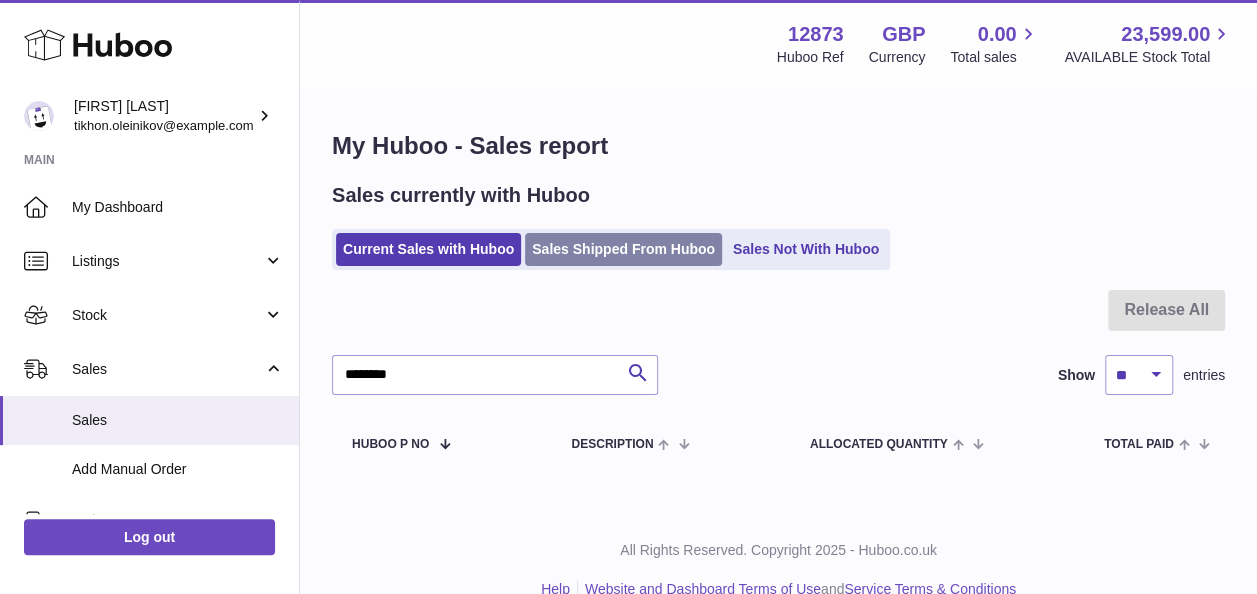 click on "Sales Shipped From Huboo" at bounding box center [623, 249] 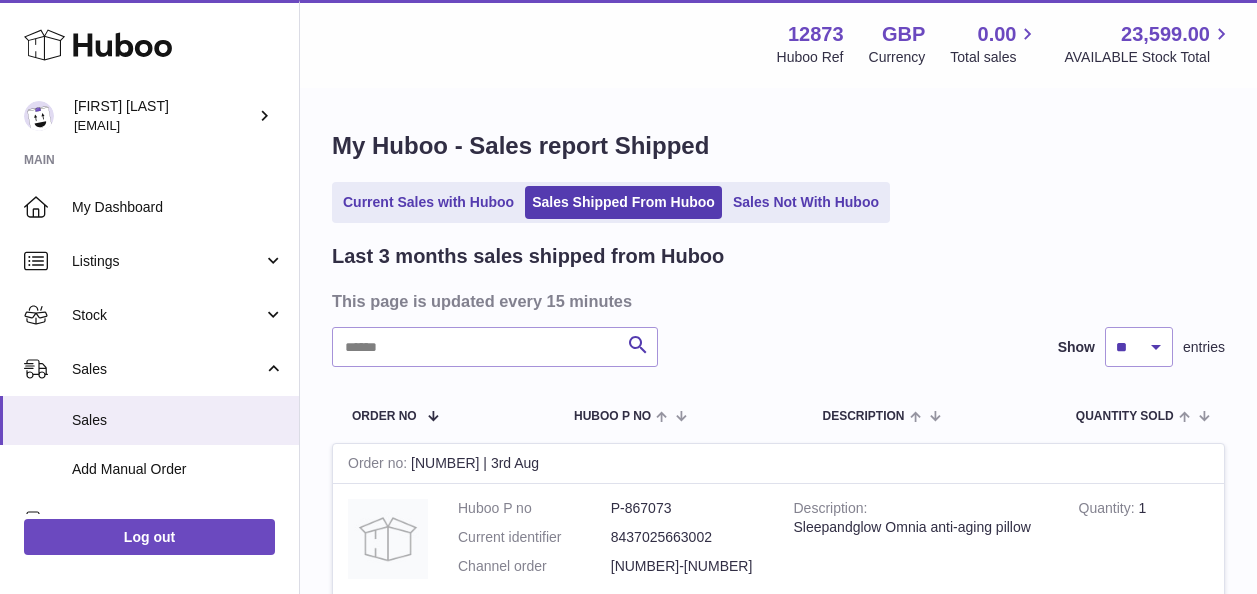 scroll, scrollTop: 0, scrollLeft: 0, axis: both 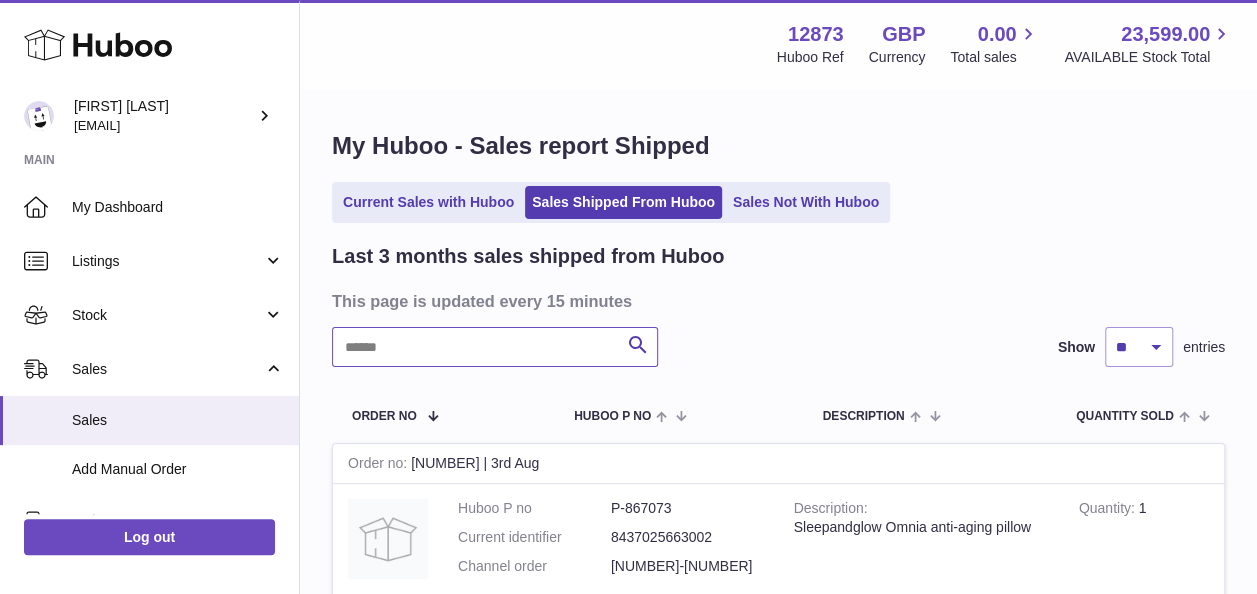 click at bounding box center [495, 347] 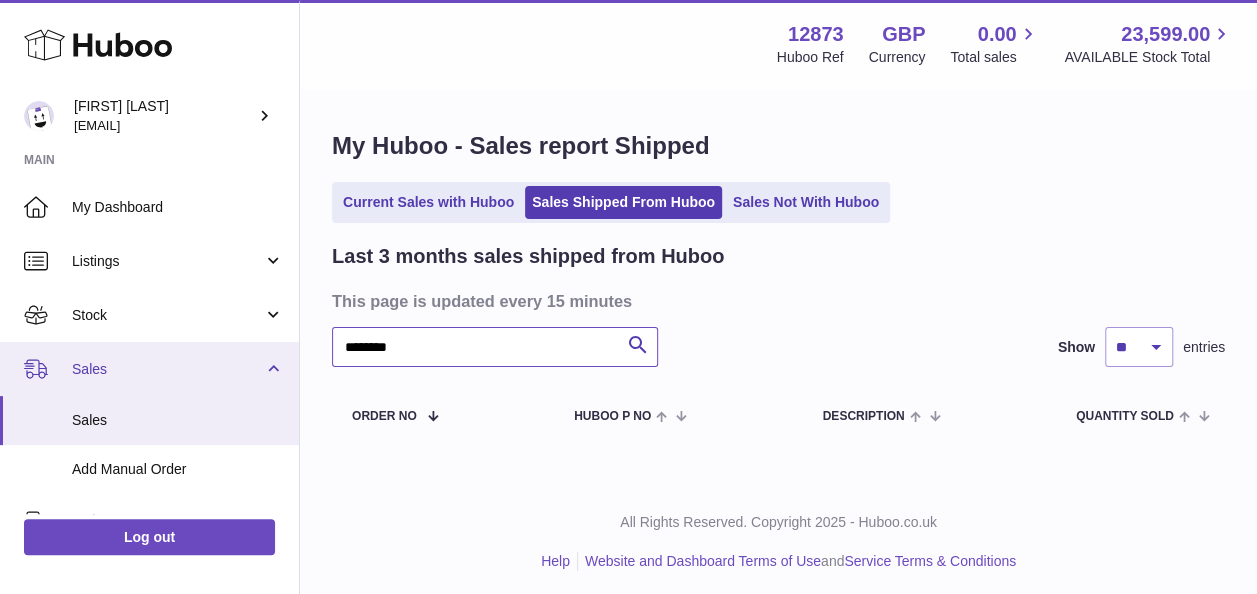 drag, startPoint x: 458, startPoint y: 340, endPoint x: 234, endPoint y: 379, distance: 227.36974 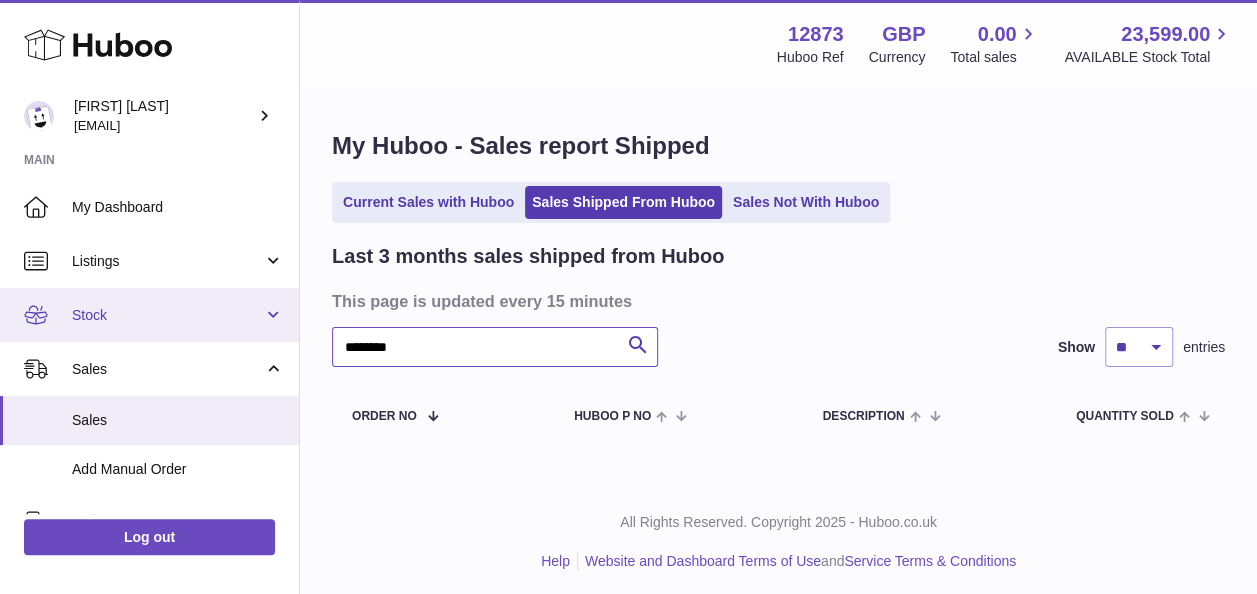 type 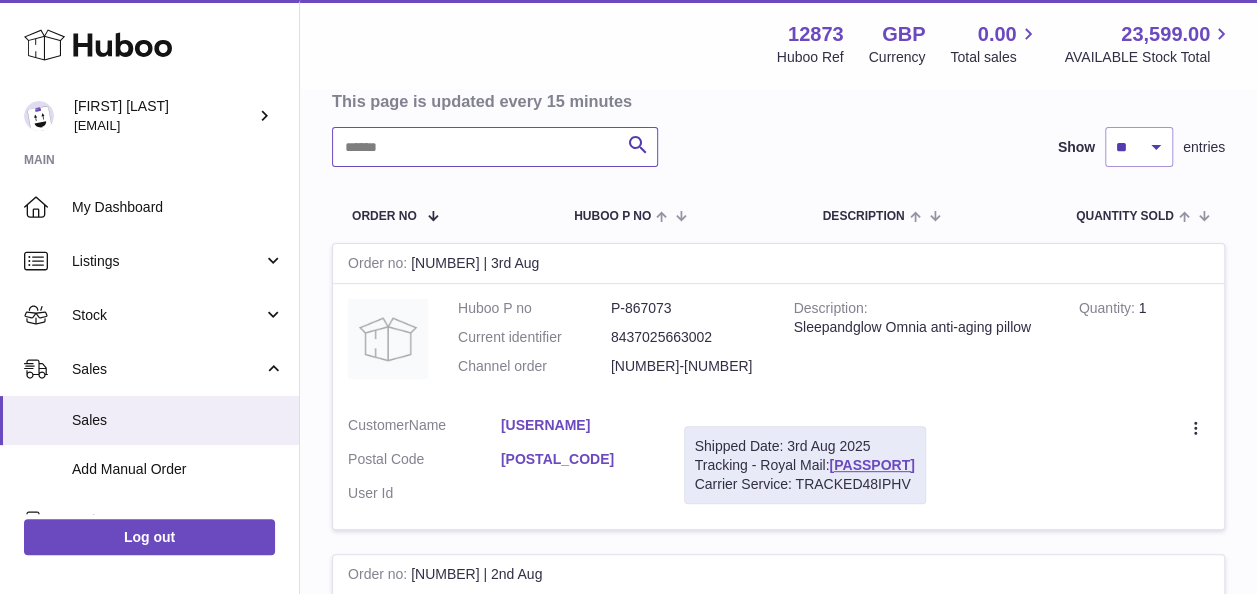scroll, scrollTop: 300, scrollLeft: 0, axis: vertical 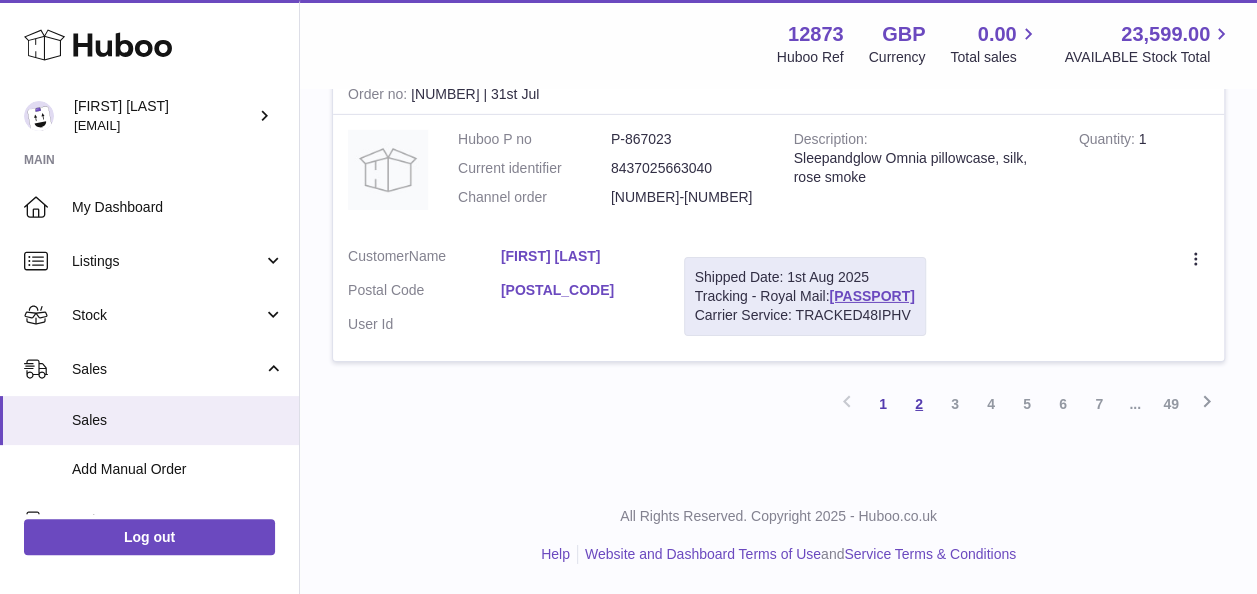click on "2" at bounding box center (919, 404) 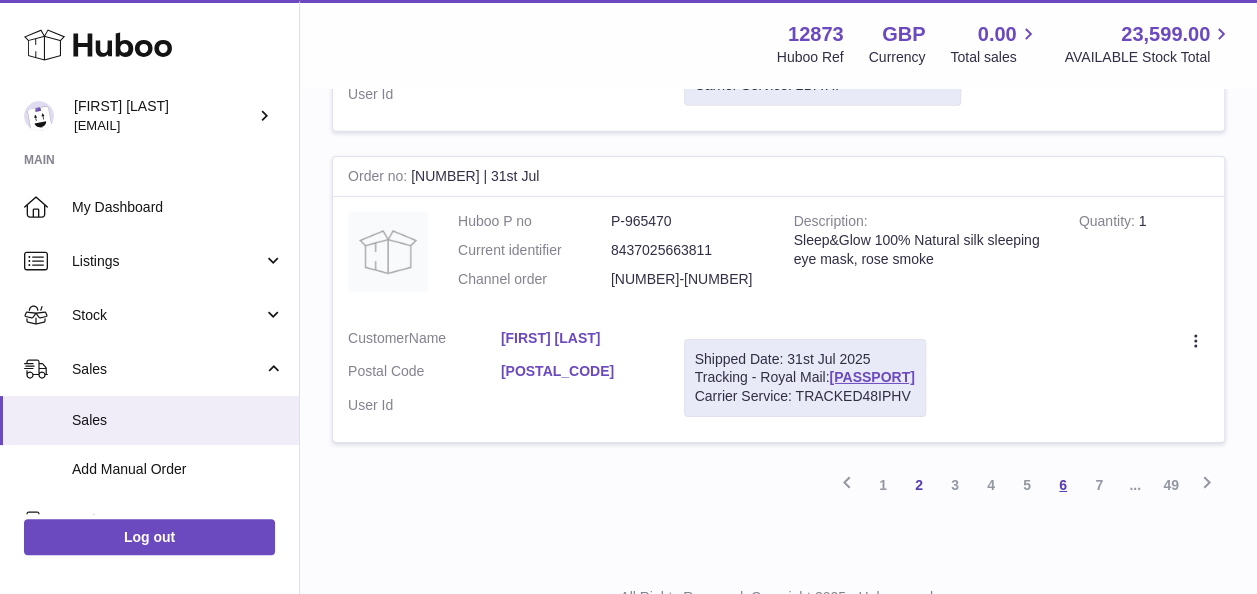 scroll, scrollTop: 3158, scrollLeft: 0, axis: vertical 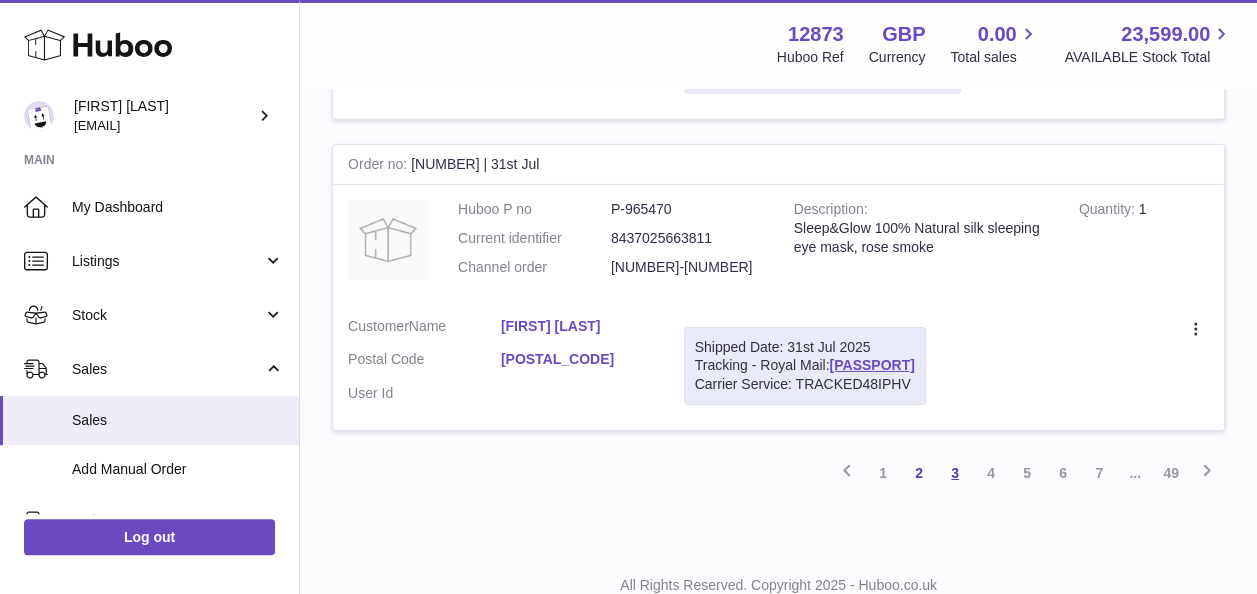 click on "3" at bounding box center (955, 473) 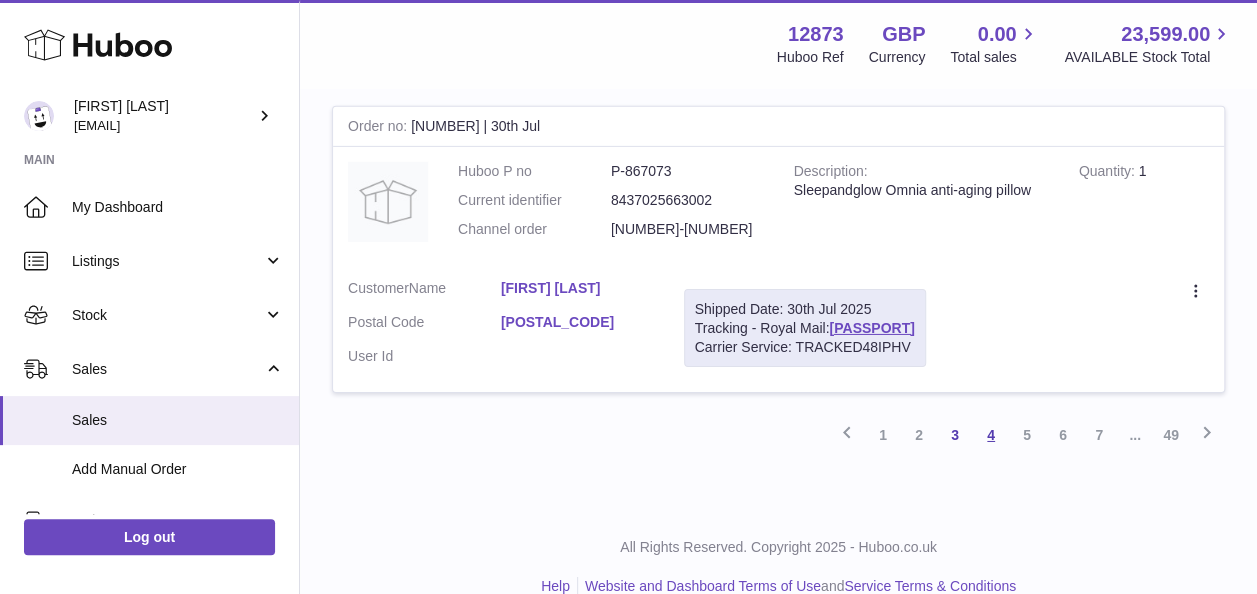 click on "4" at bounding box center [991, 435] 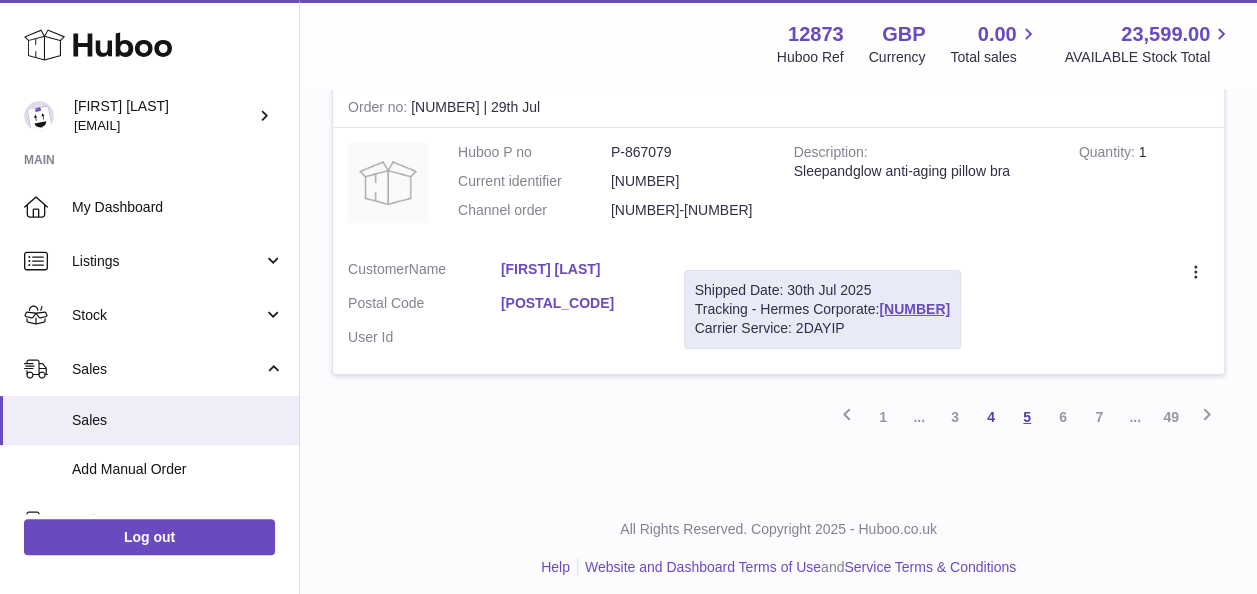 click on "5" at bounding box center (1027, 417) 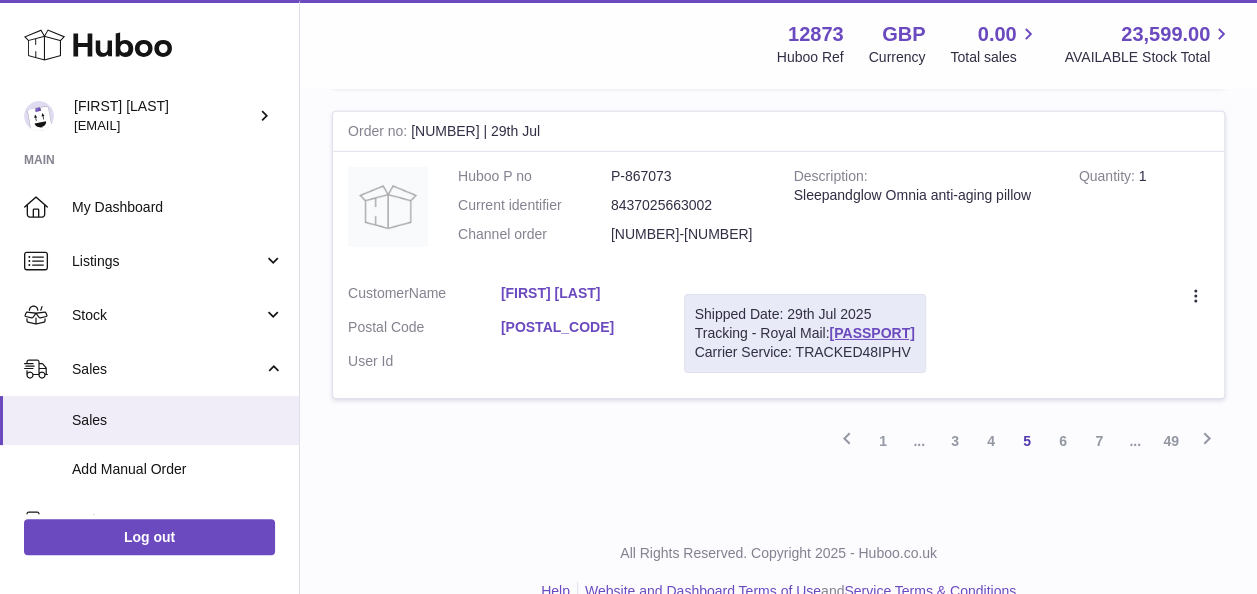 scroll, scrollTop: 3193, scrollLeft: 0, axis: vertical 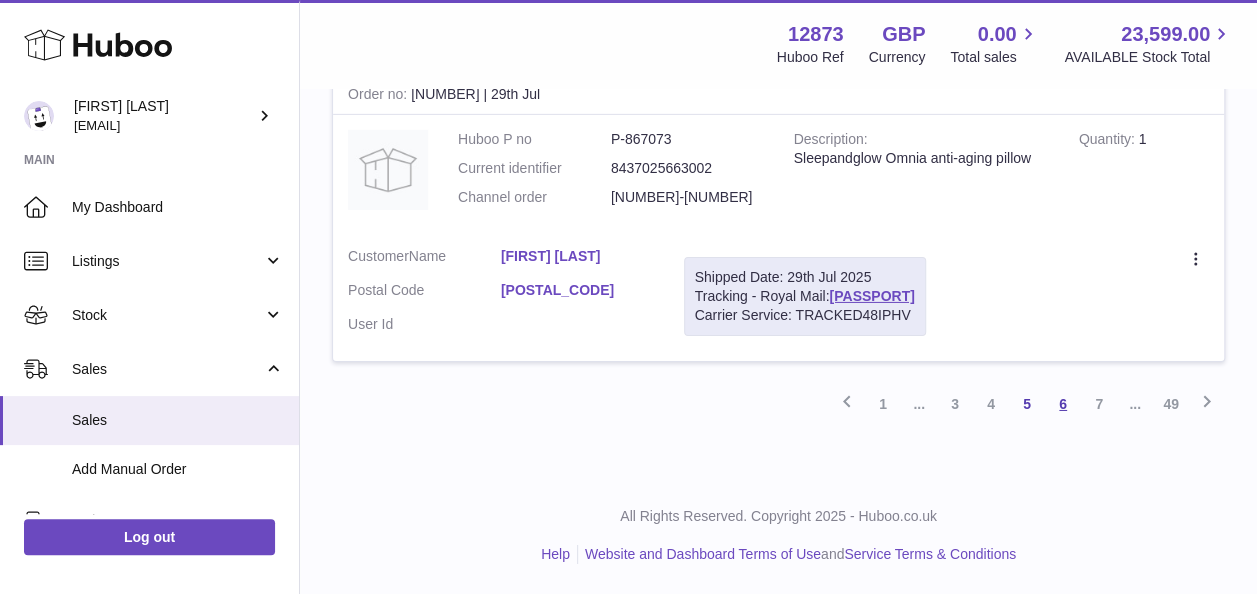 click on "6" at bounding box center [1063, 404] 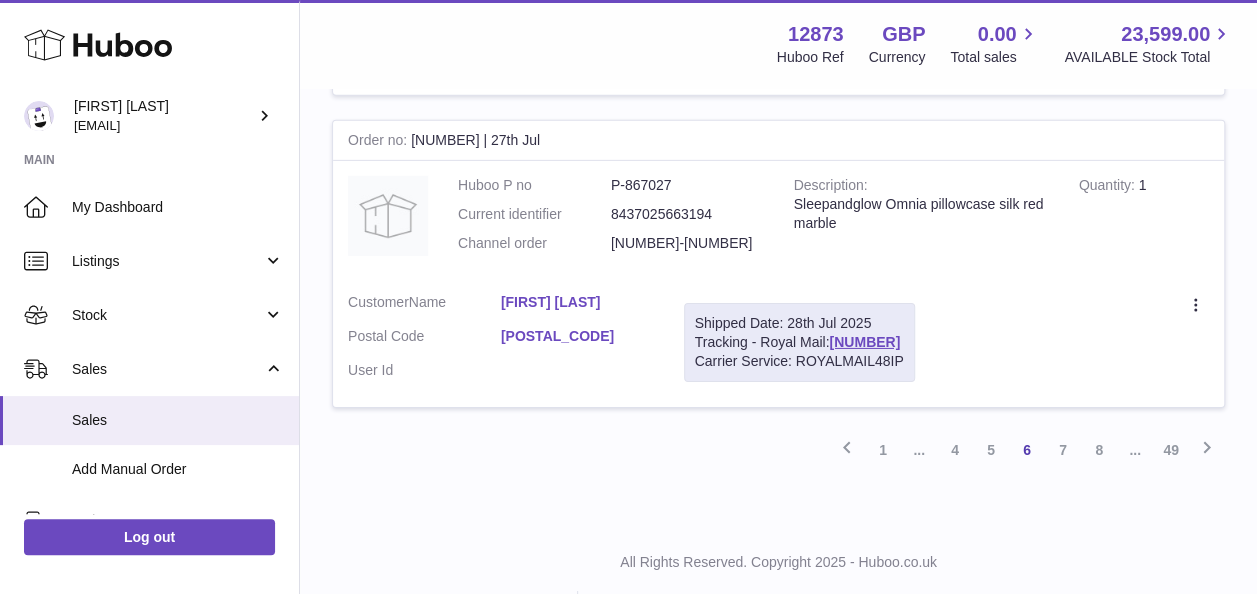 scroll, scrollTop: 3158, scrollLeft: 0, axis: vertical 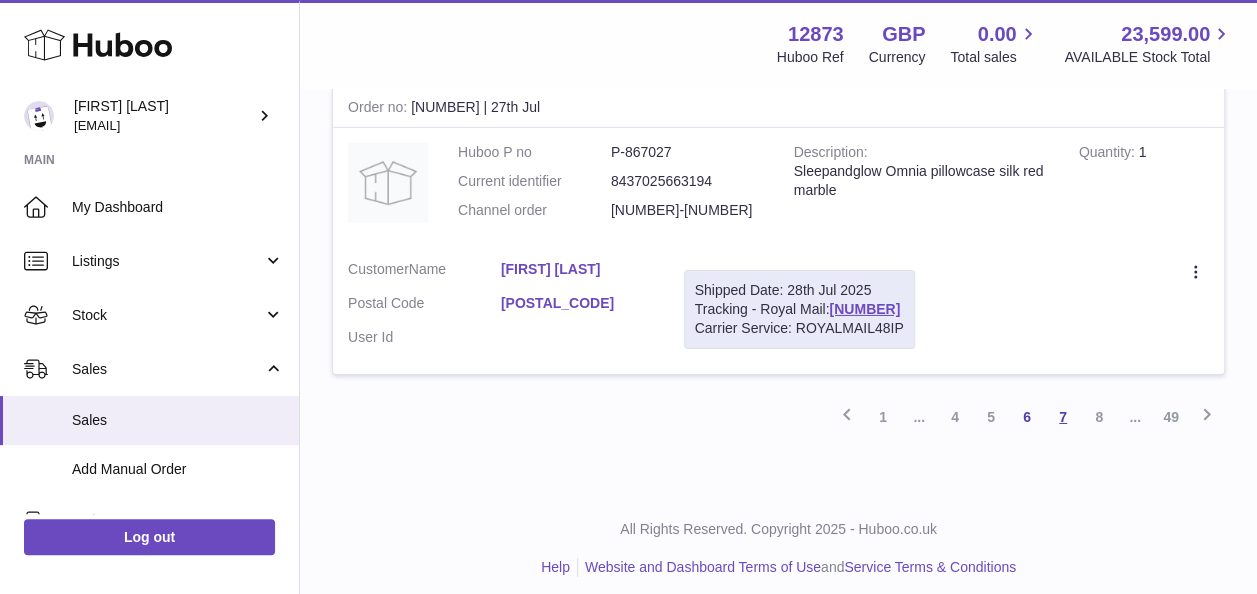 click on "7" at bounding box center [1063, 417] 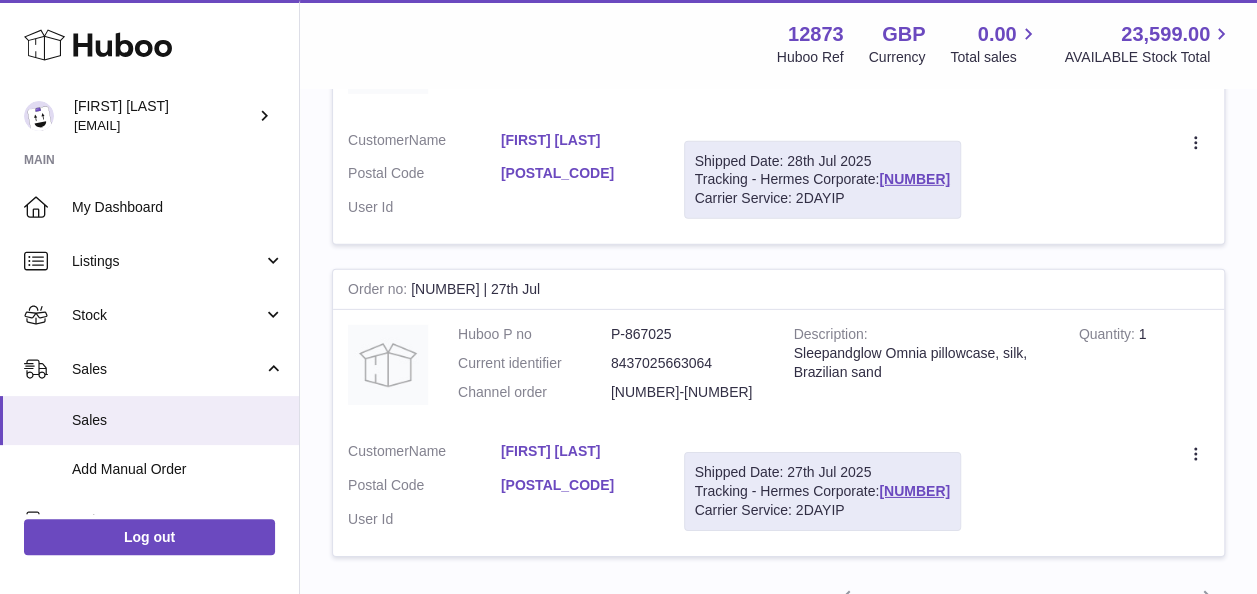 scroll, scrollTop: 3090, scrollLeft: 0, axis: vertical 